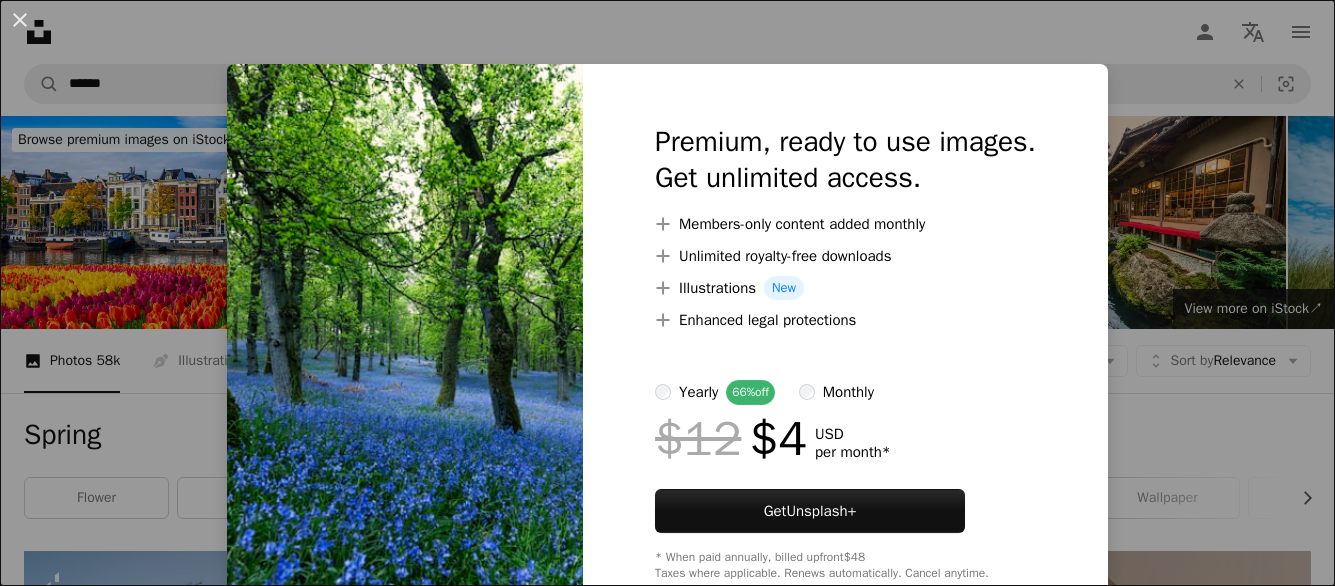 scroll, scrollTop: 680, scrollLeft: 0, axis: vertical 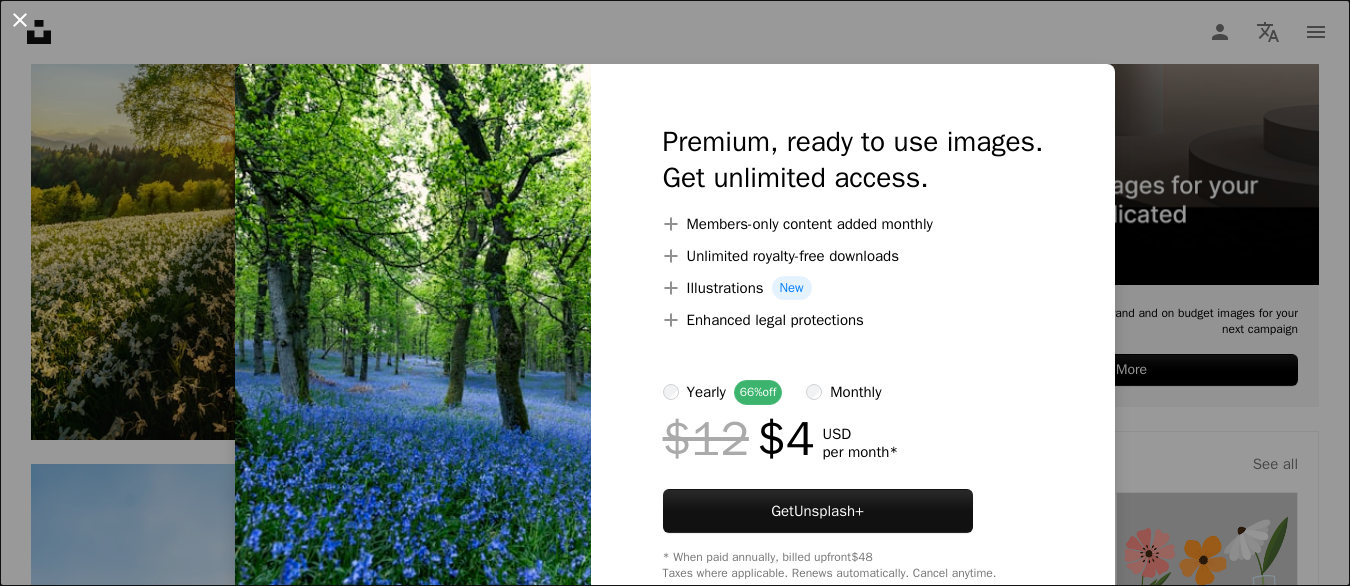 click on "An X shape" at bounding box center [20, 20] 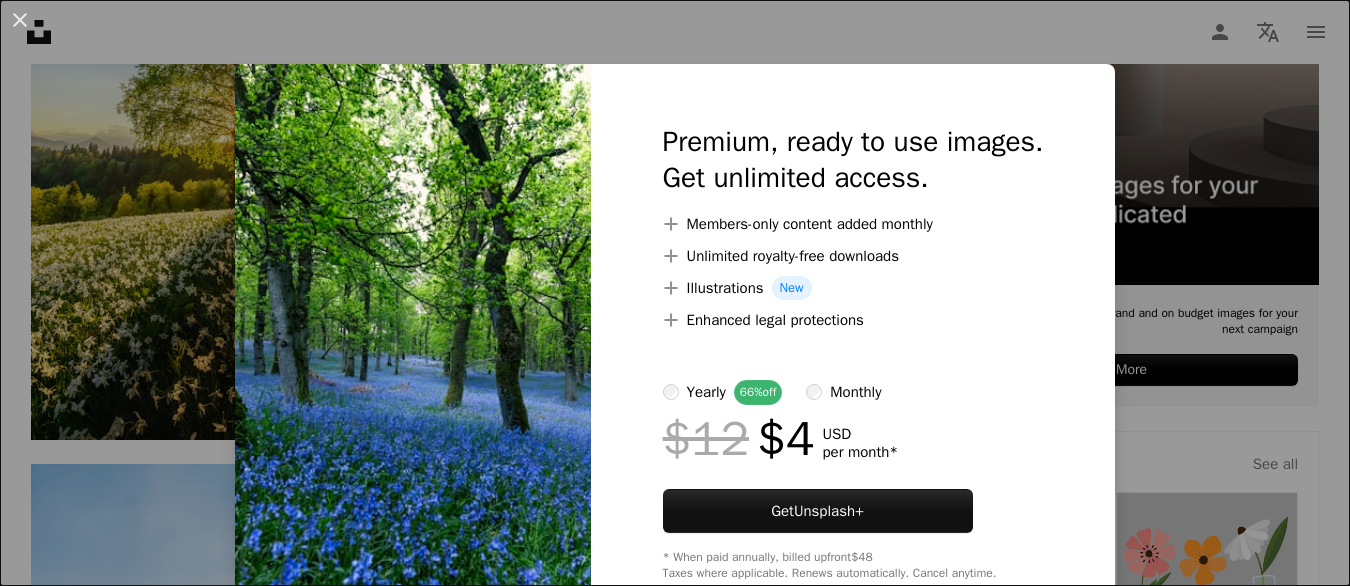 click on "Unsplash logo Unsplash Home A photo Pen Tool A compass A stack of folders Download Person Localization icon navigation menu" at bounding box center (675, 32) 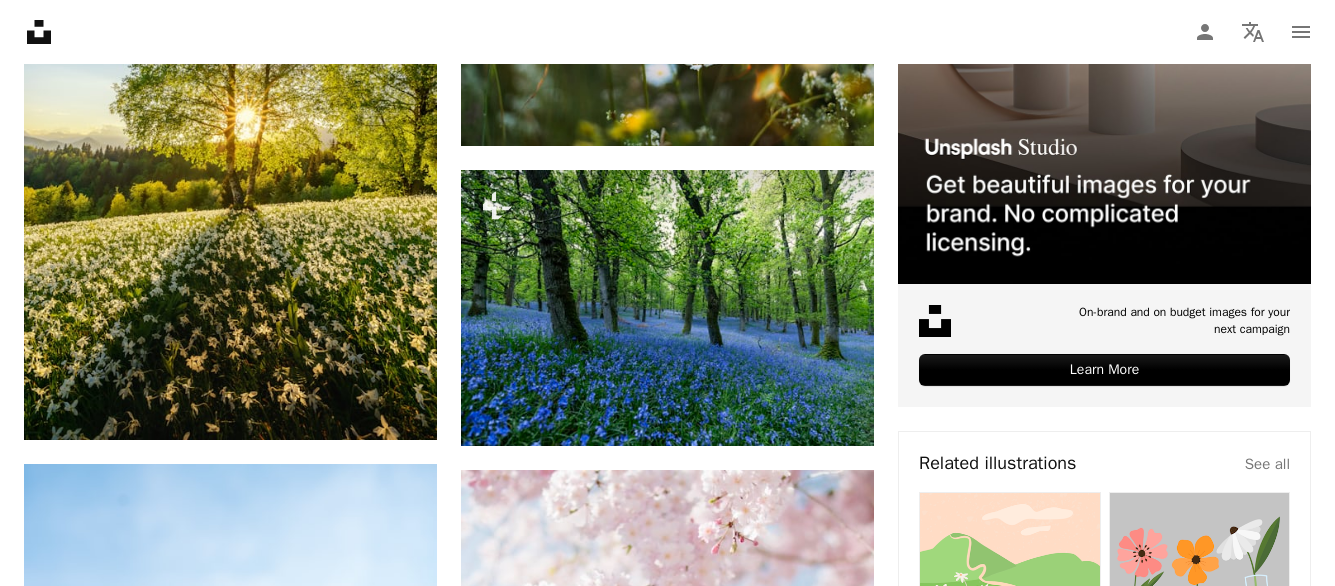 click on "Unsplash logo Unsplash Home A photo Pen Tool A compass A stack of folders Download Person Localization icon navigation menu" at bounding box center (667, 32) 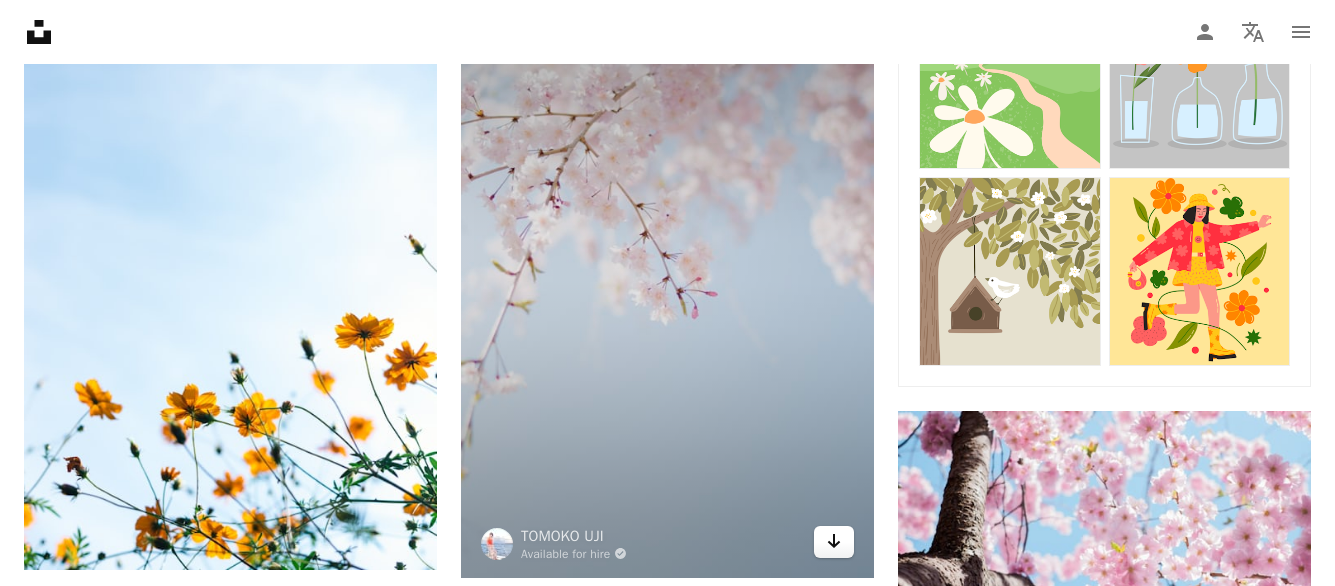 click 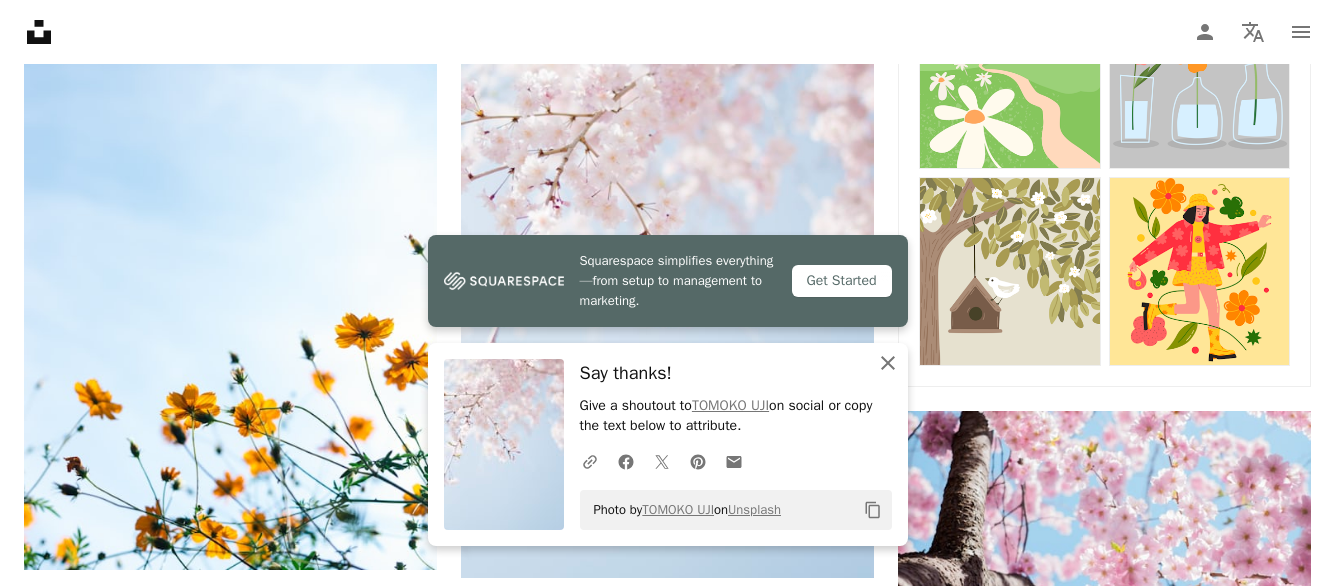 click 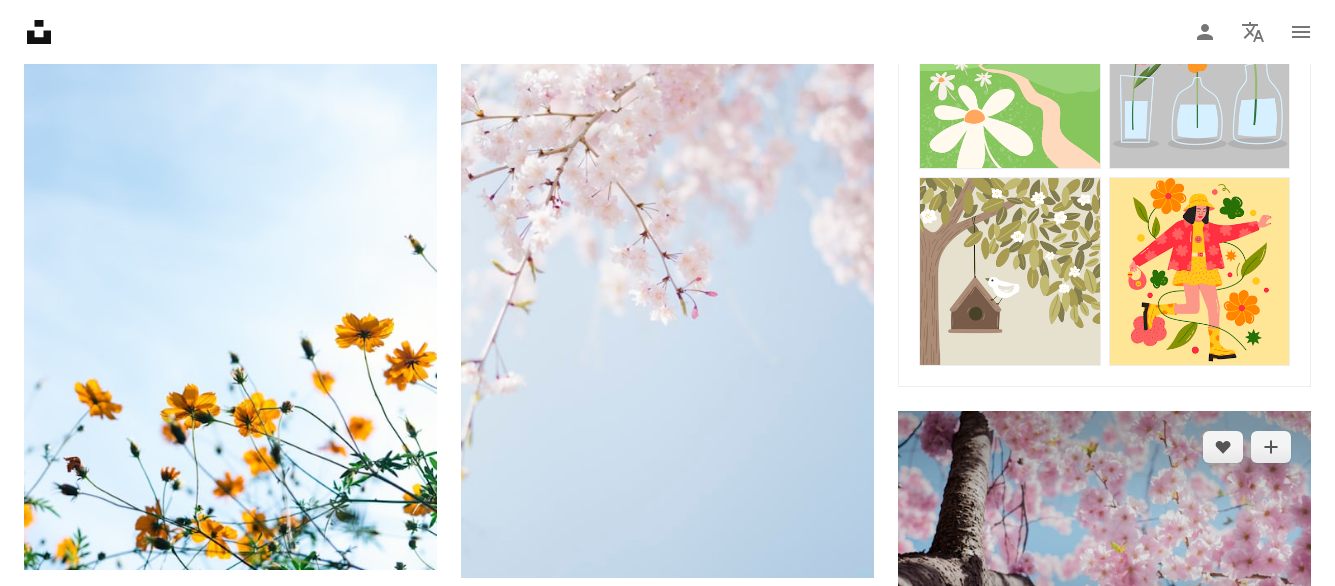 click at bounding box center (1104, 540) 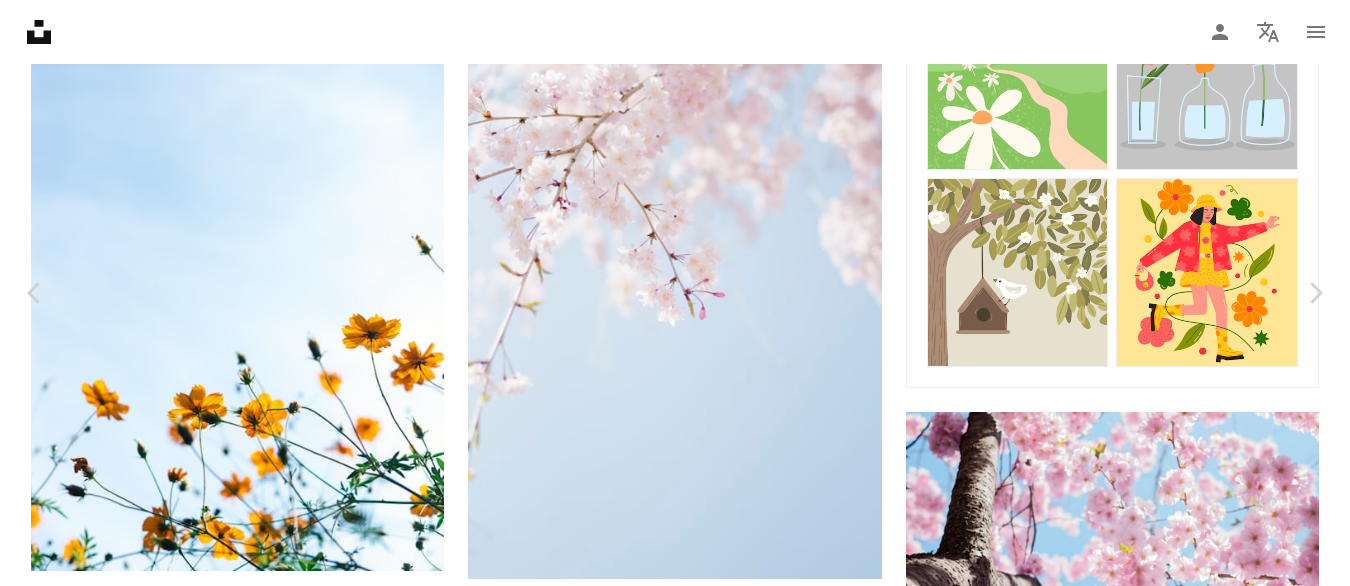 click on "Download free" at bounding box center [1151, 4660] 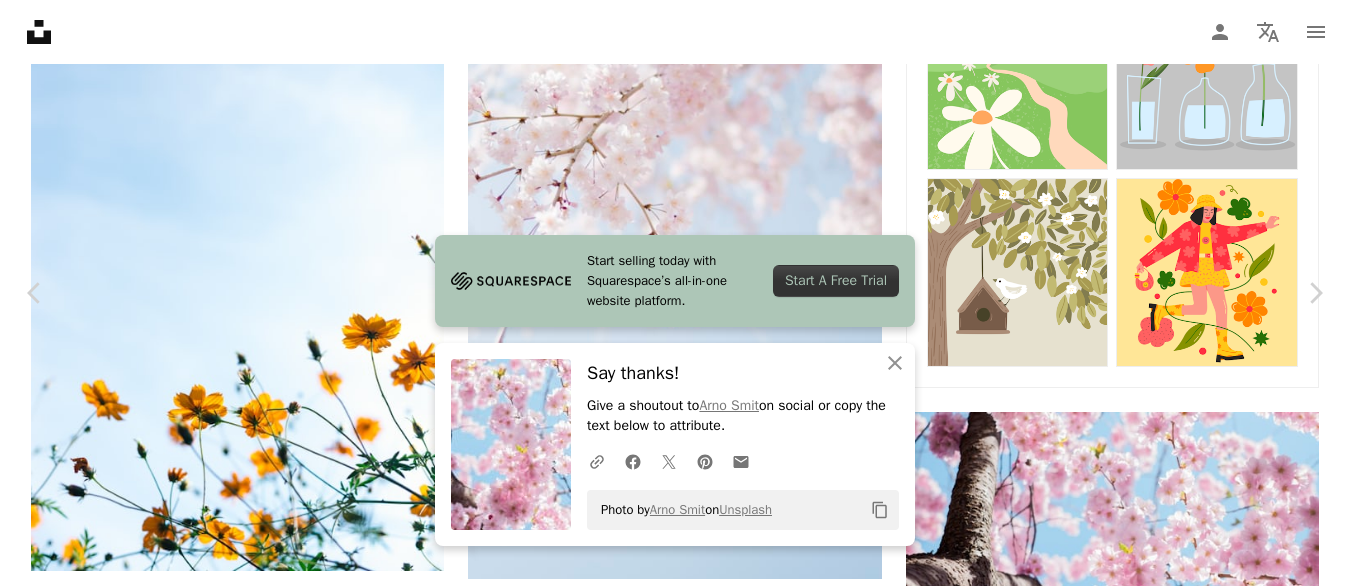 click on "Zoom in" at bounding box center (667, 4991) 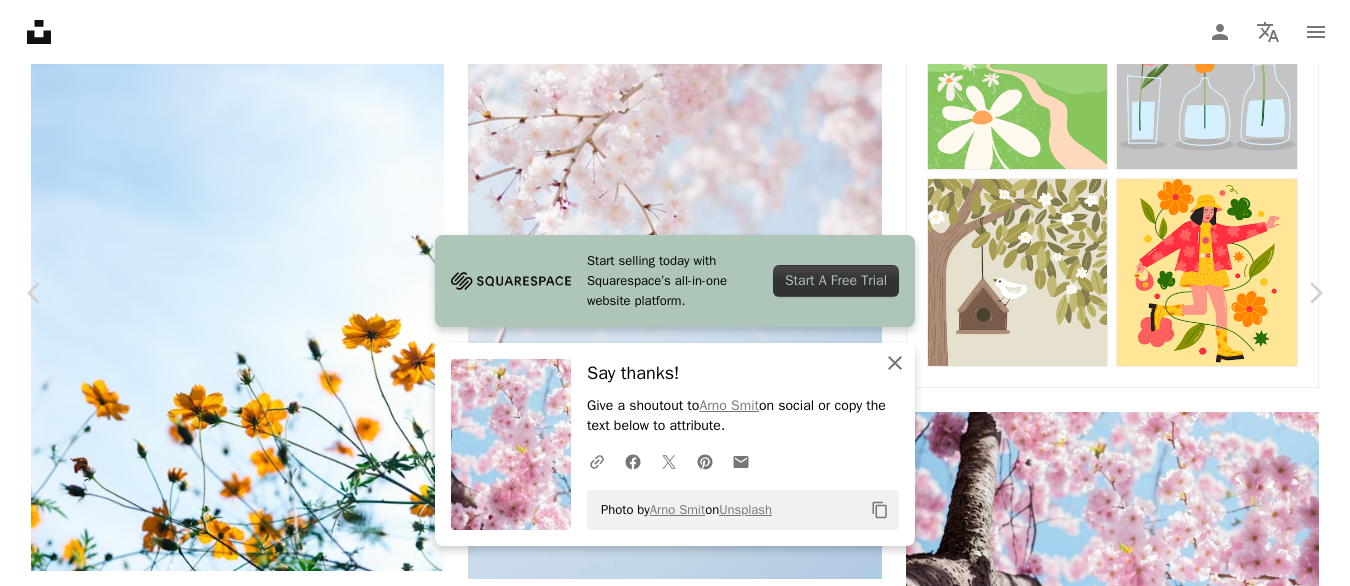 click 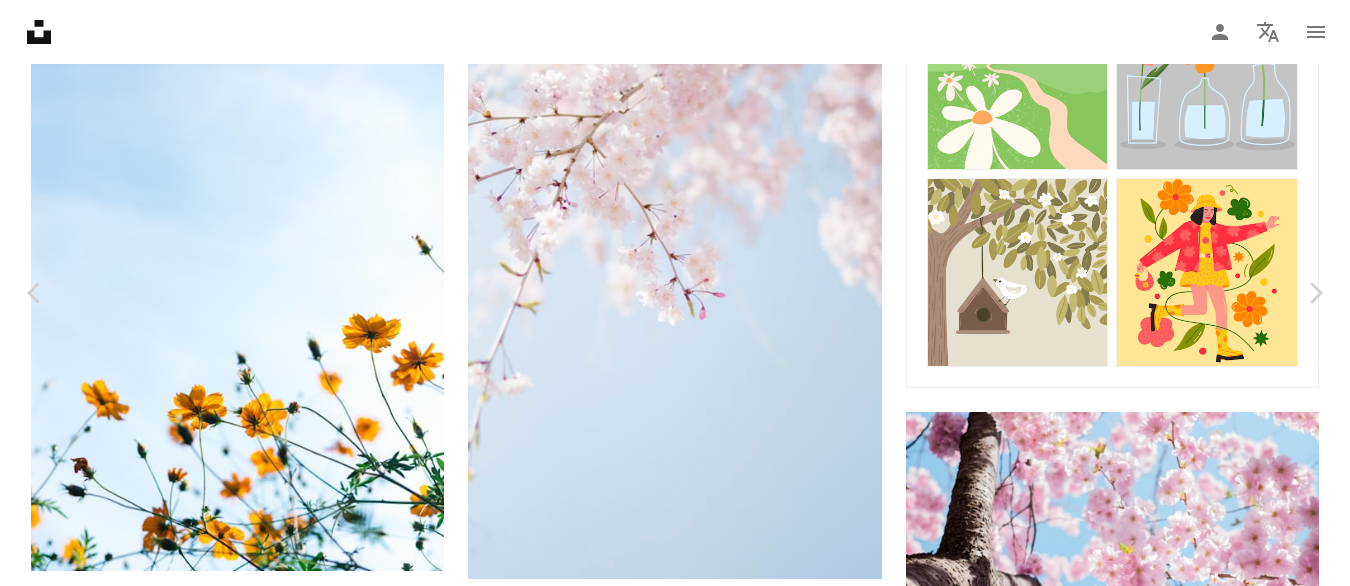 click on "An X shape" at bounding box center (20, 20) 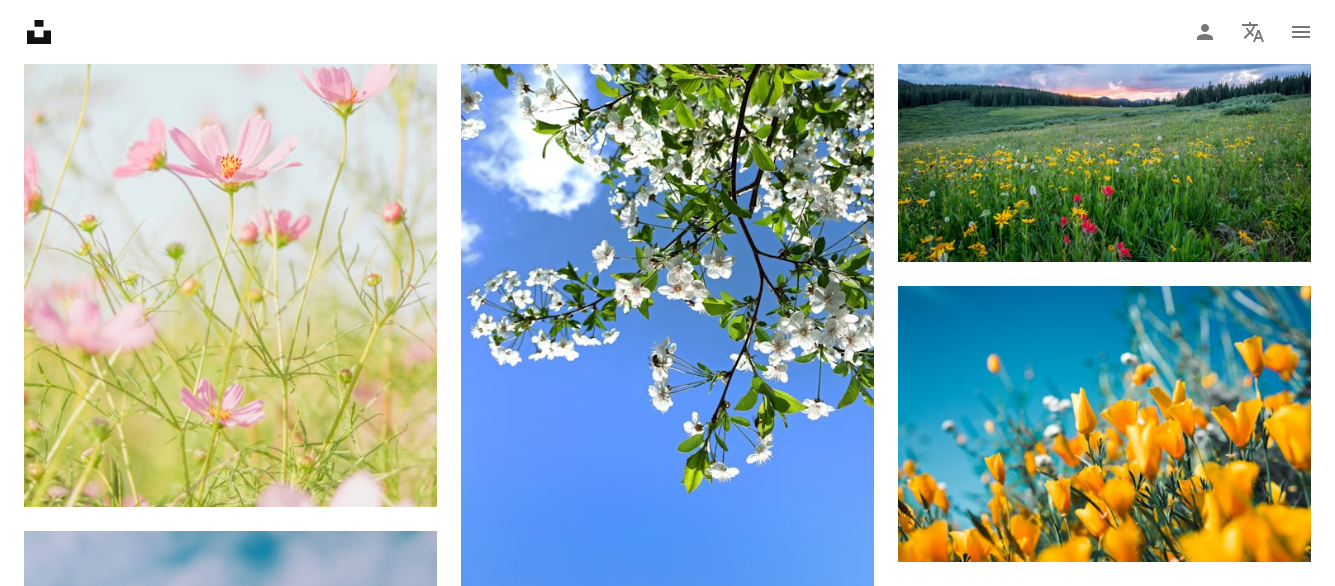 scroll, scrollTop: 1912, scrollLeft: 0, axis: vertical 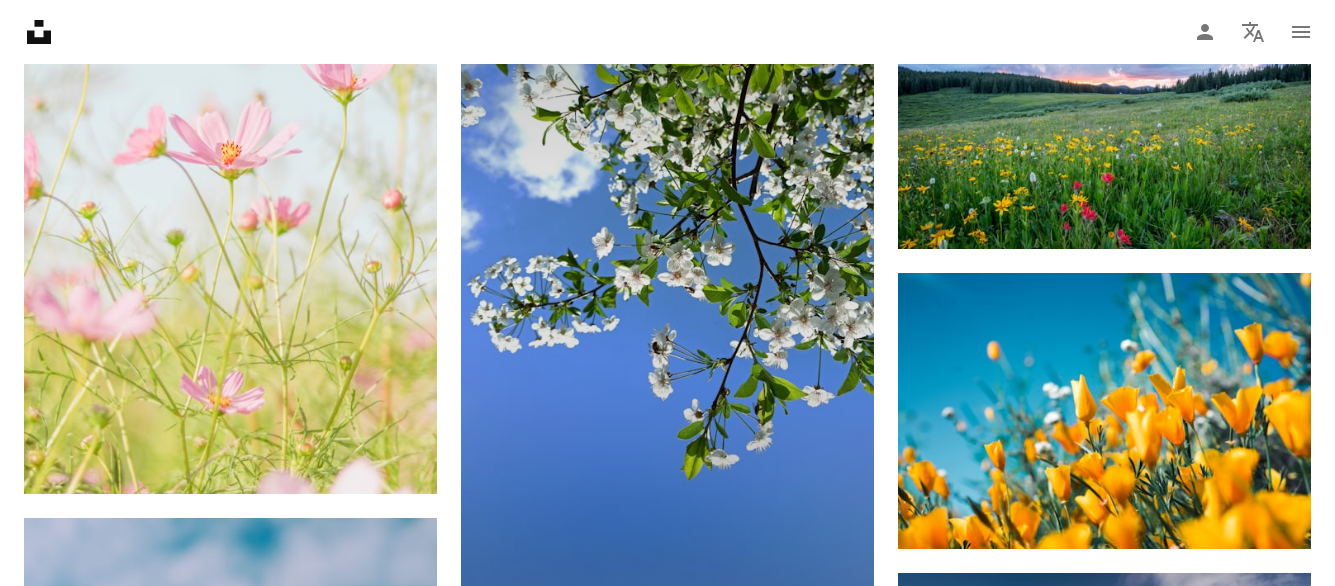 click at bounding box center (667, 267) 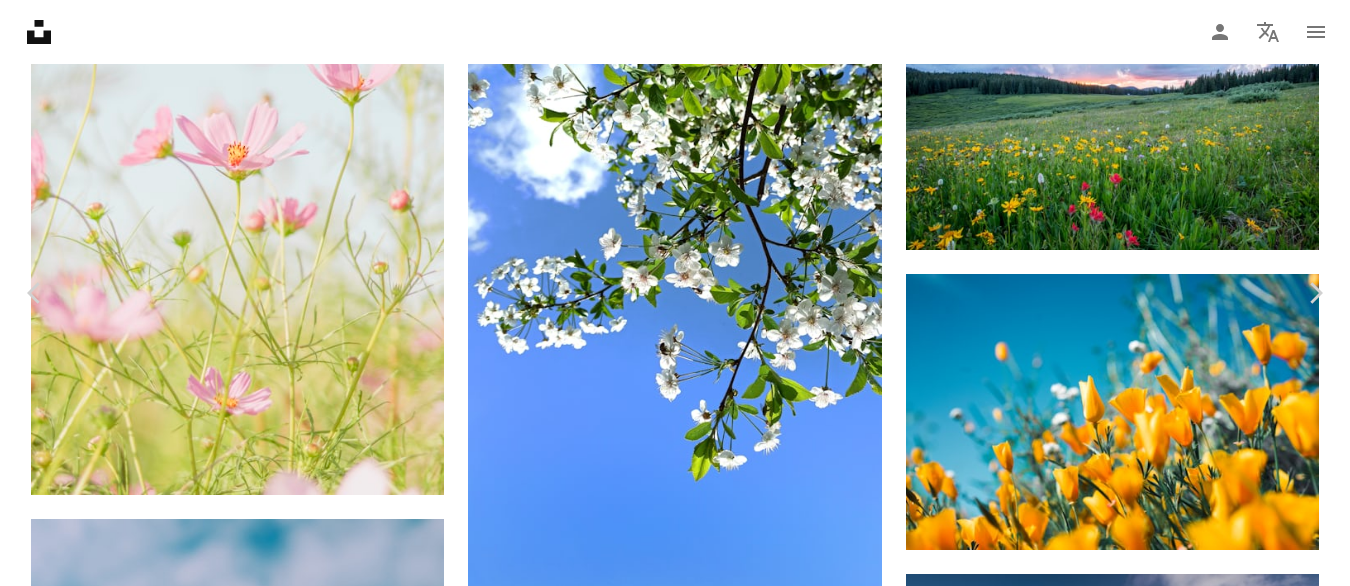 click on "Download free" at bounding box center [1151, 3940] 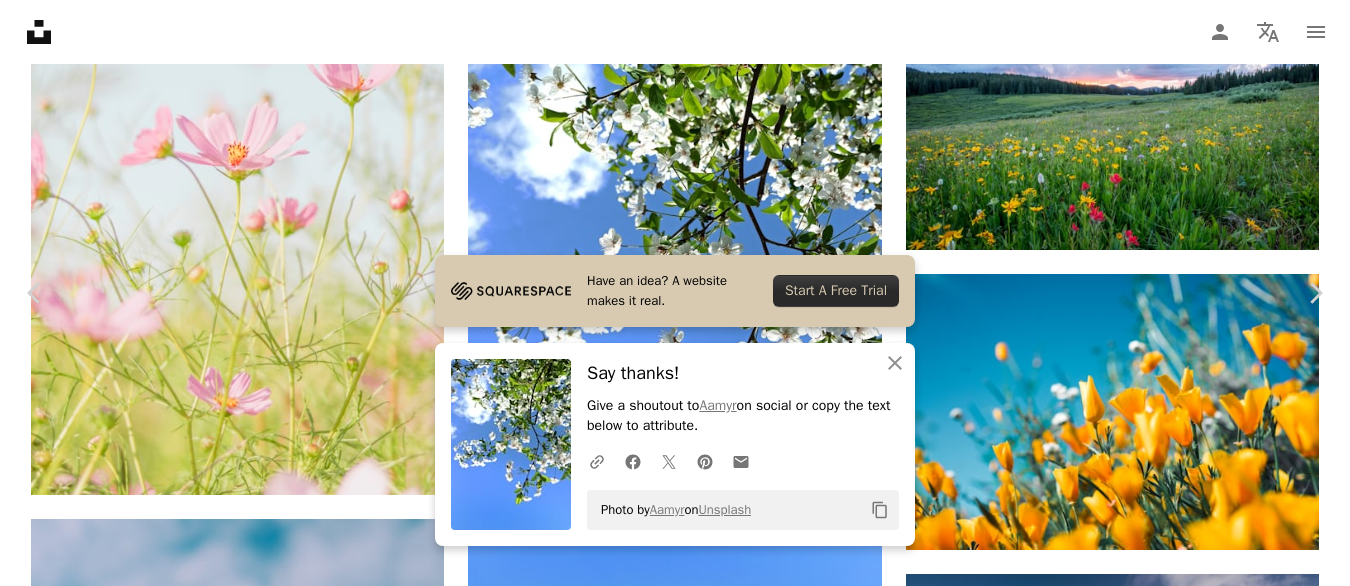 click on "An X shape" at bounding box center (20, 20) 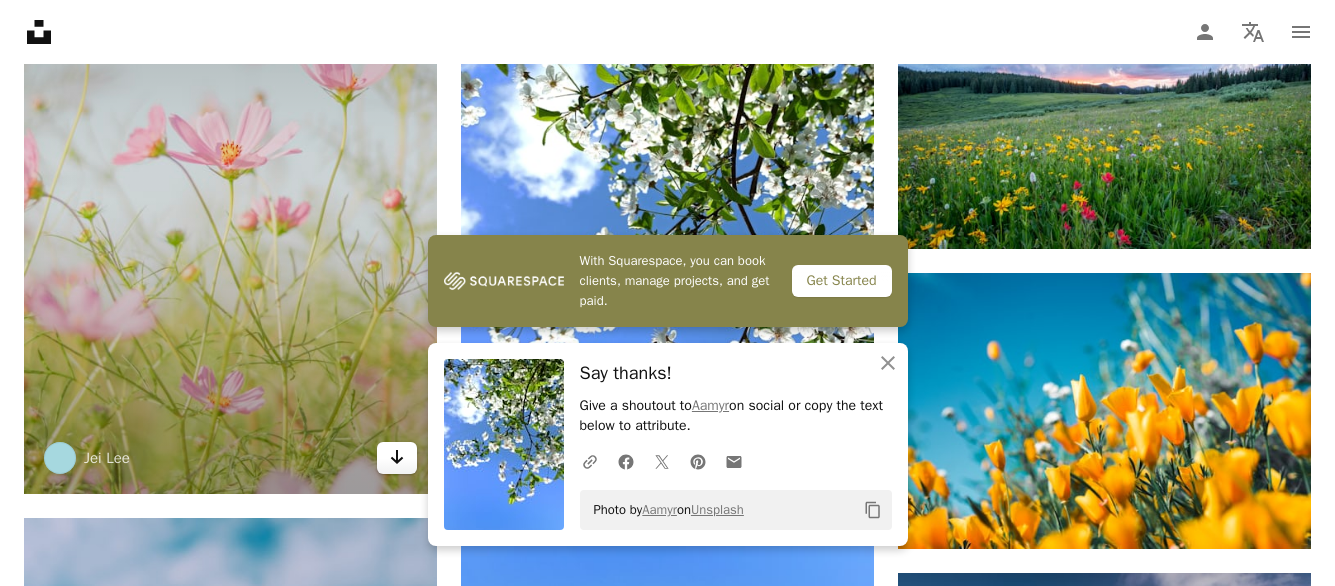 click 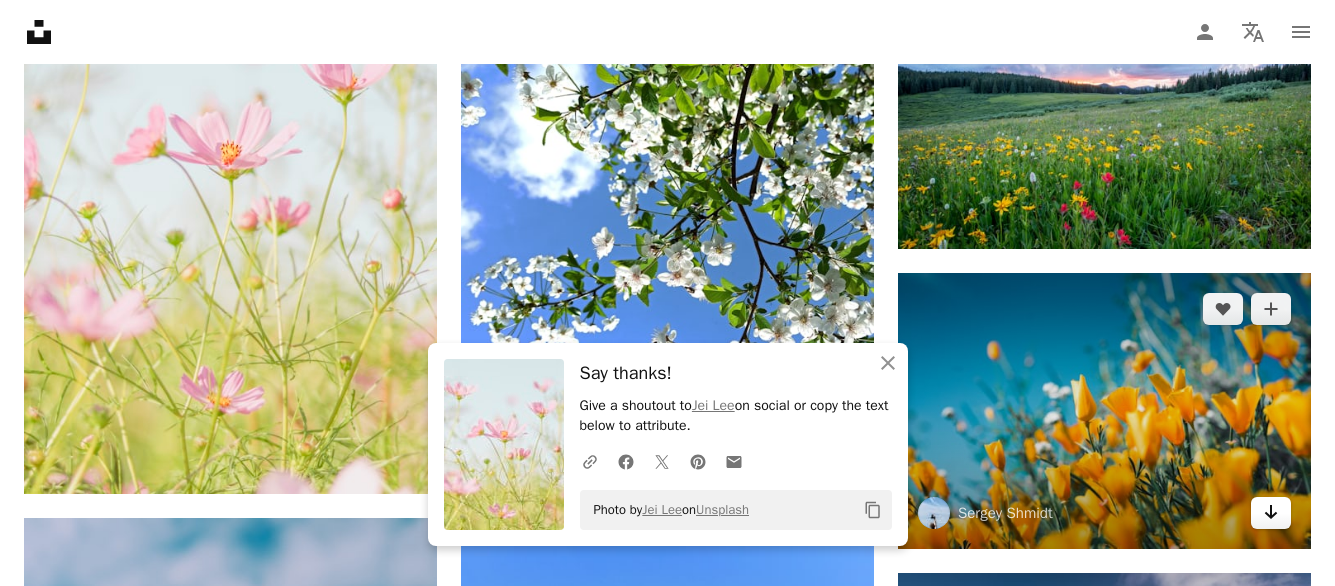 click on "Arrow pointing down" at bounding box center (1271, 513) 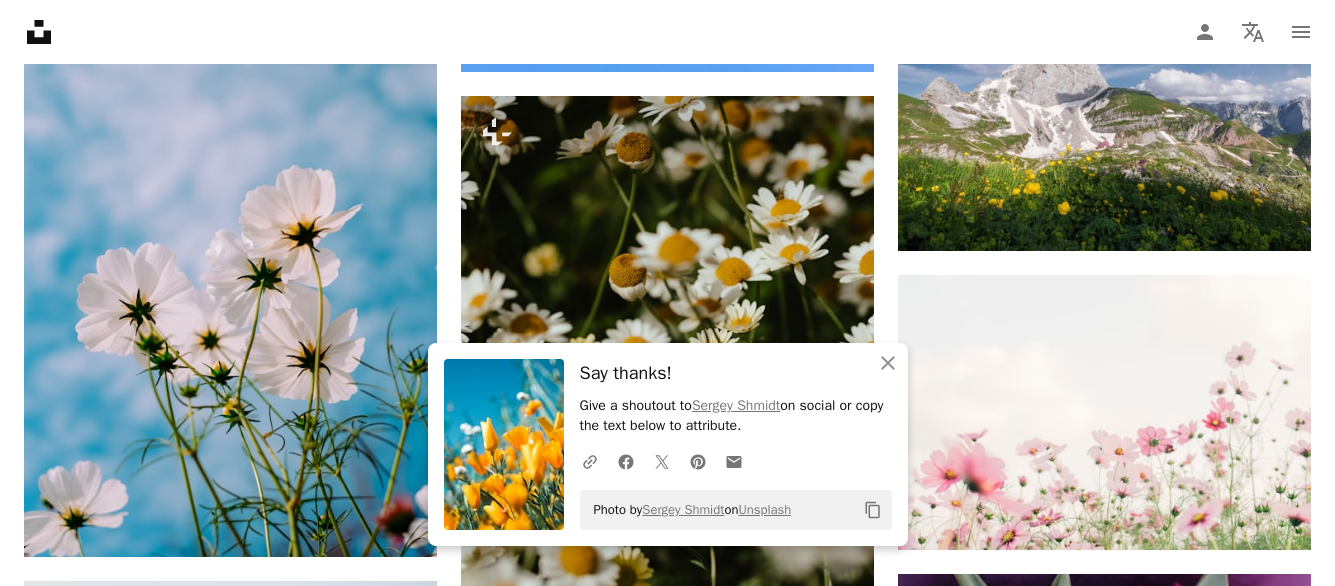 scroll, scrollTop: 2512, scrollLeft: 0, axis: vertical 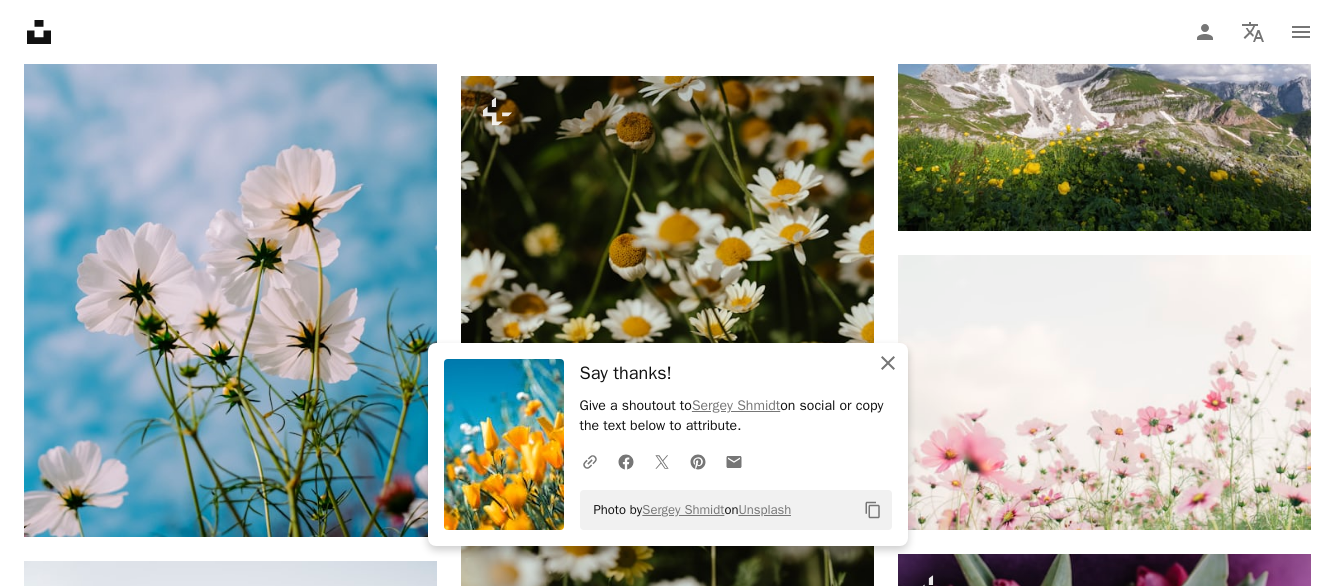 click on "An X shape" 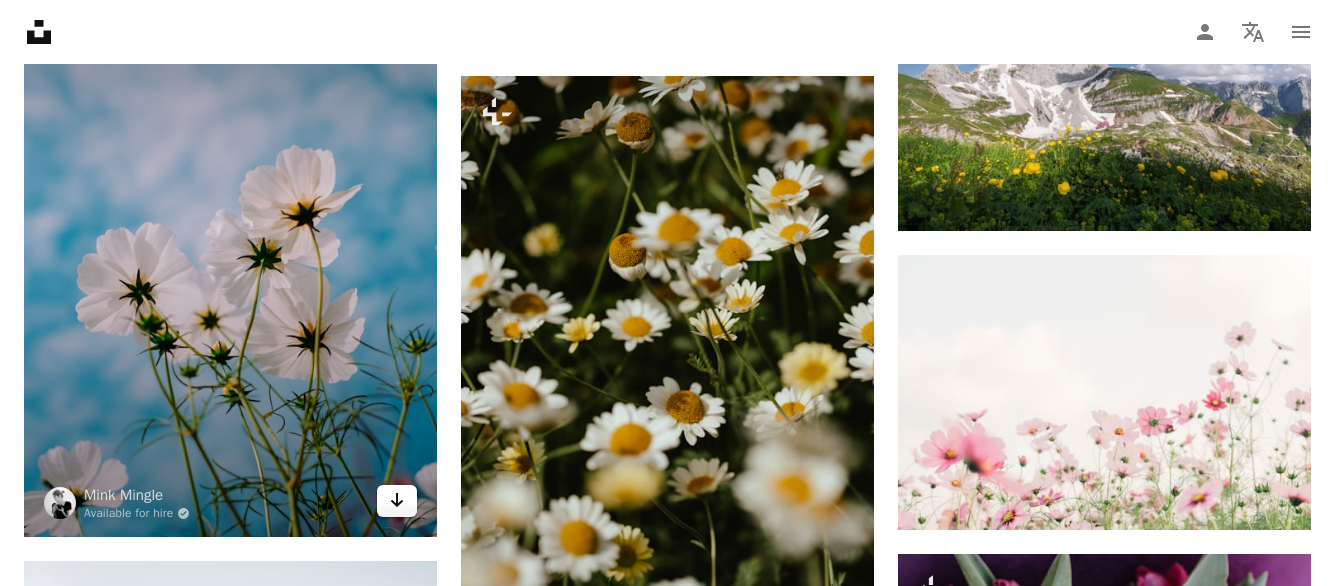 click on "Arrow pointing down" 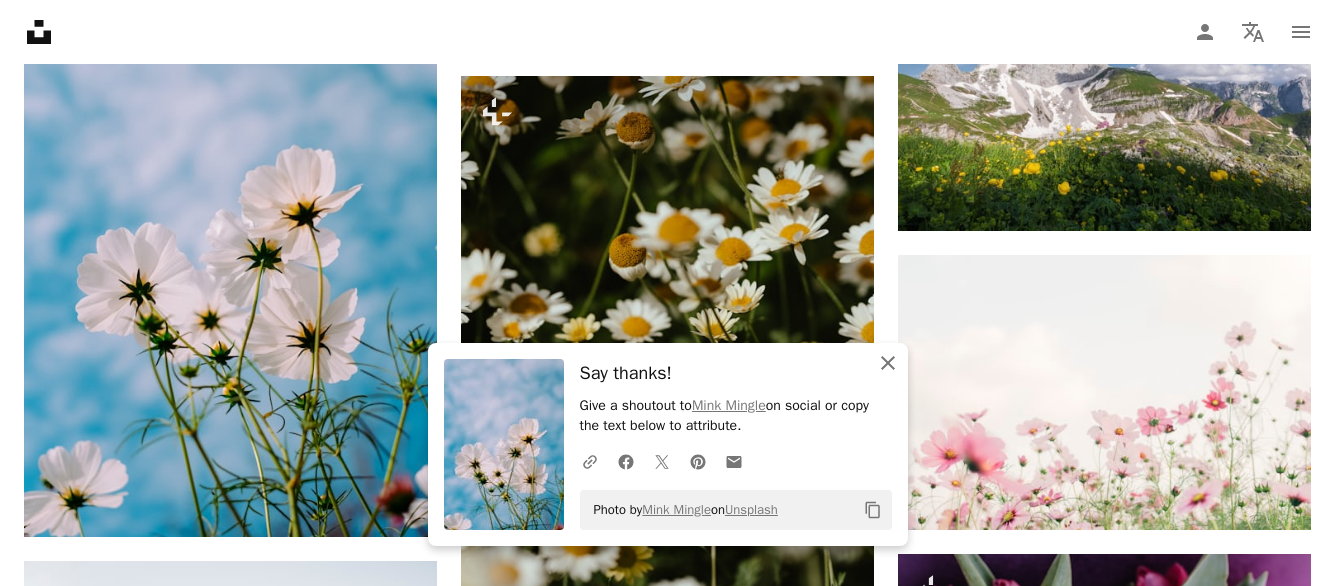 click on "An X shape" 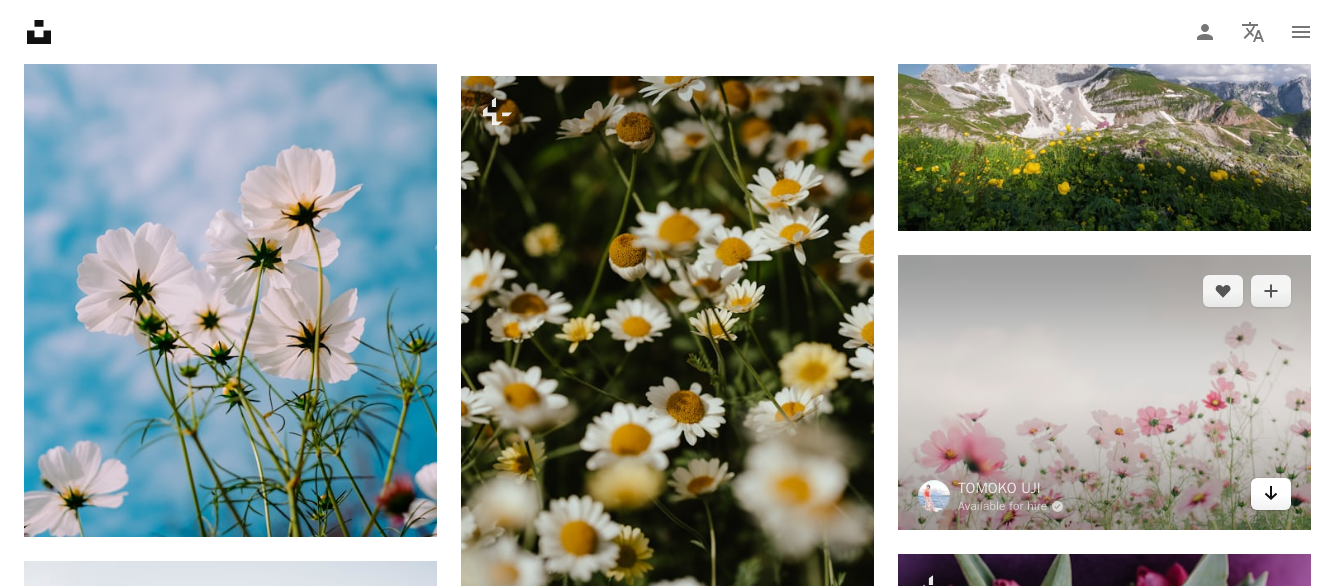 click on "Arrow pointing down" at bounding box center (1271, 494) 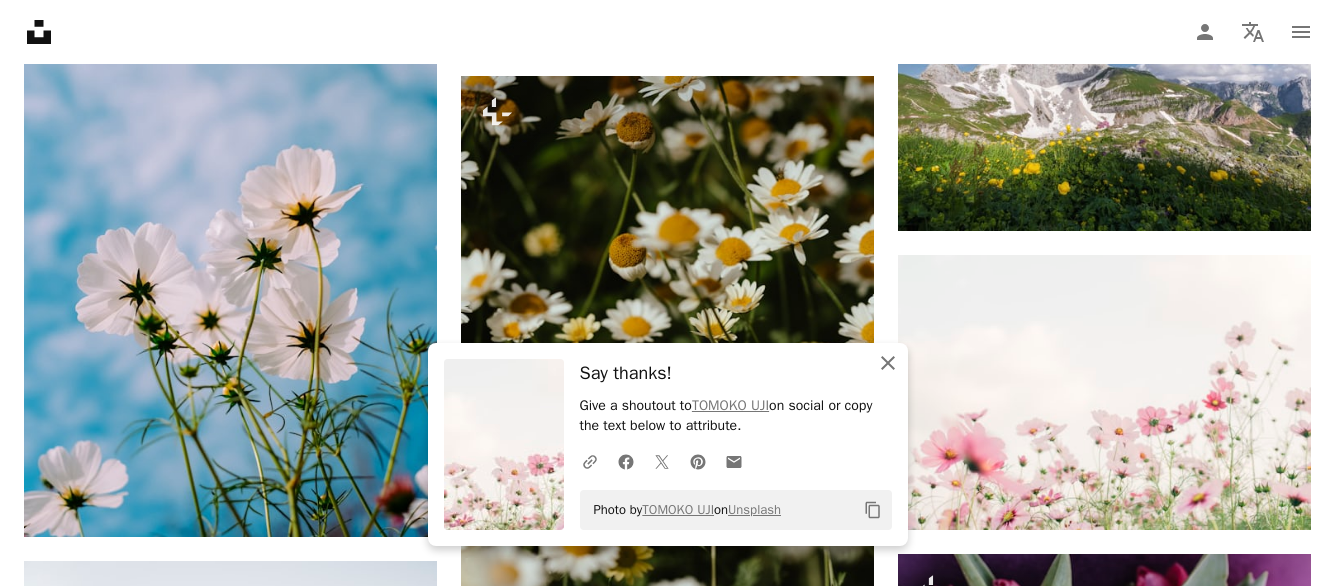 click on "An X shape" 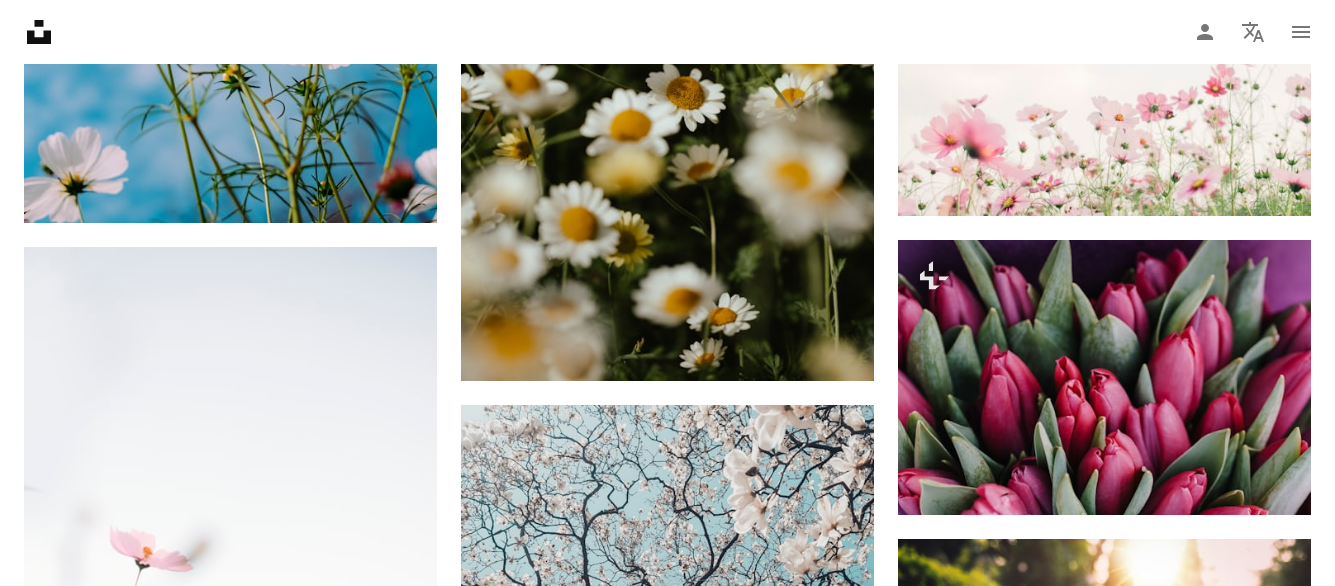 scroll, scrollTop: 2845, scrollLeft: 0, axis: vertical 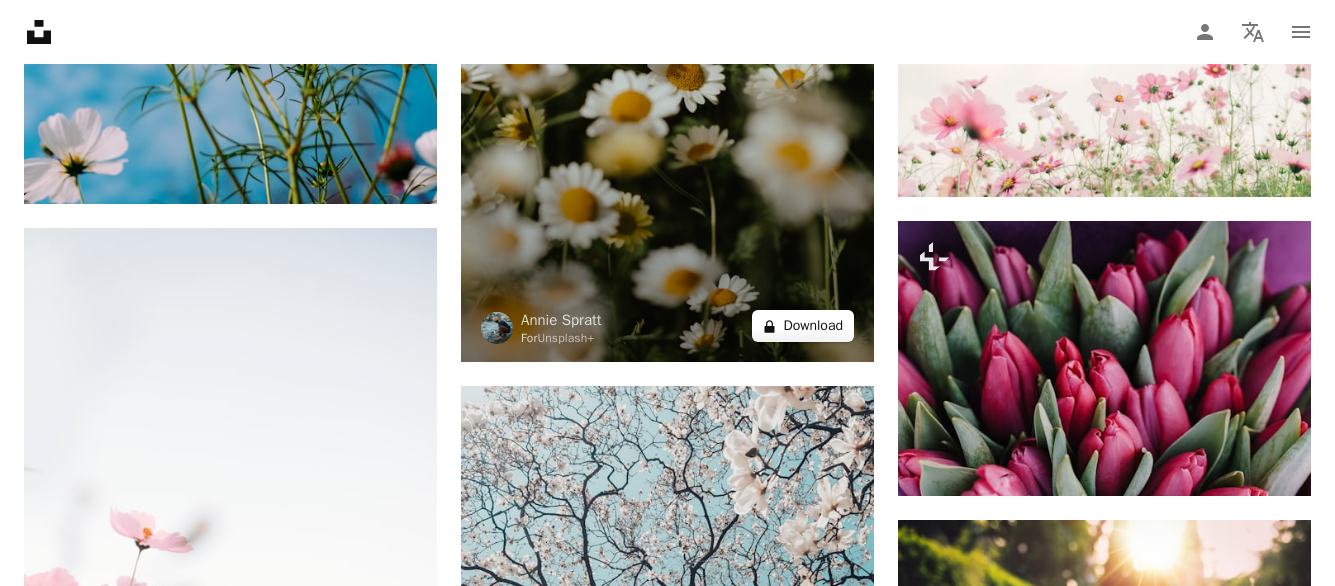 click on "A lock Download" at bounding box center [803, 326] 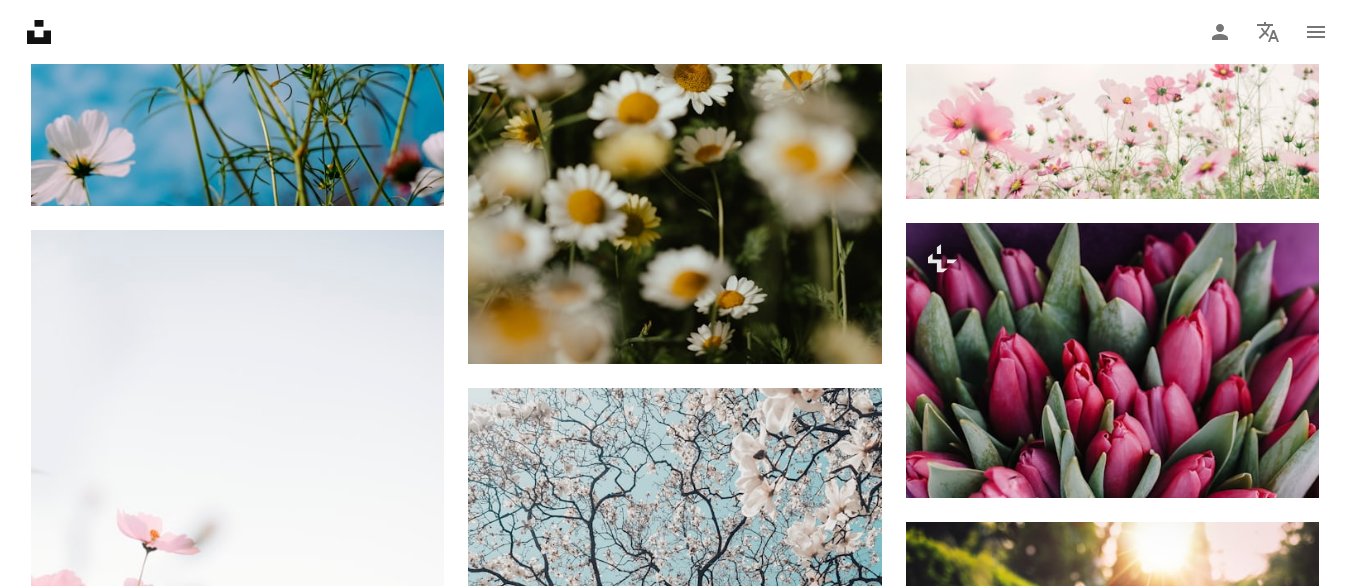 click on "An X shape" at bounding box center (20, 20) 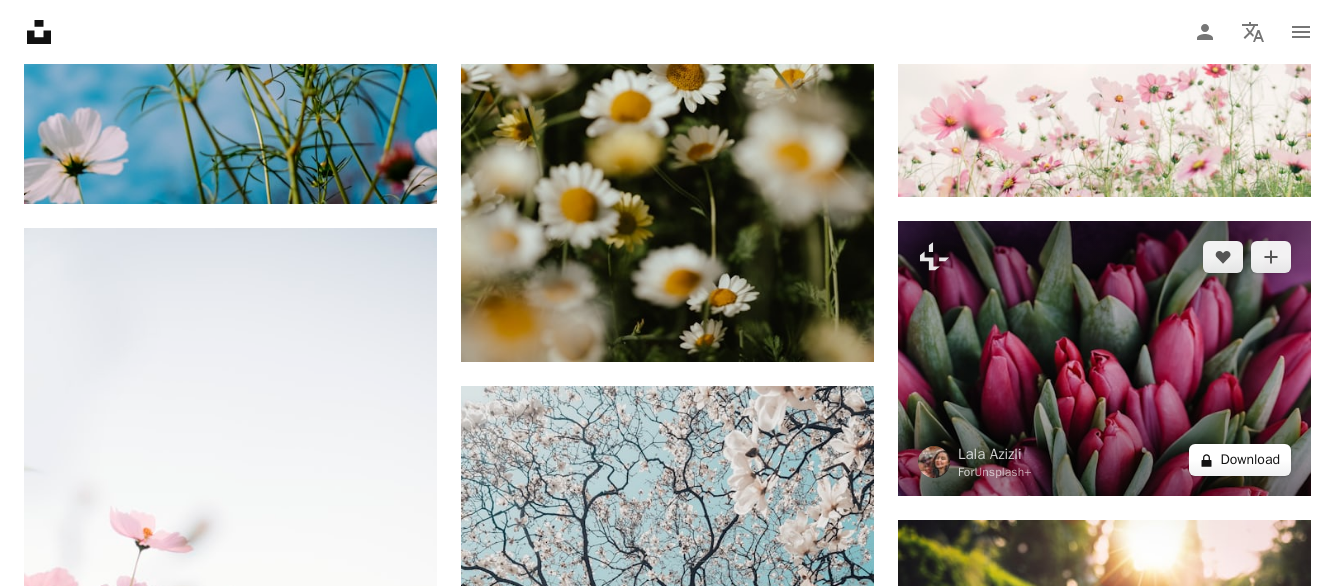 click on "A lock Download" at bounding box center (1240, 460) 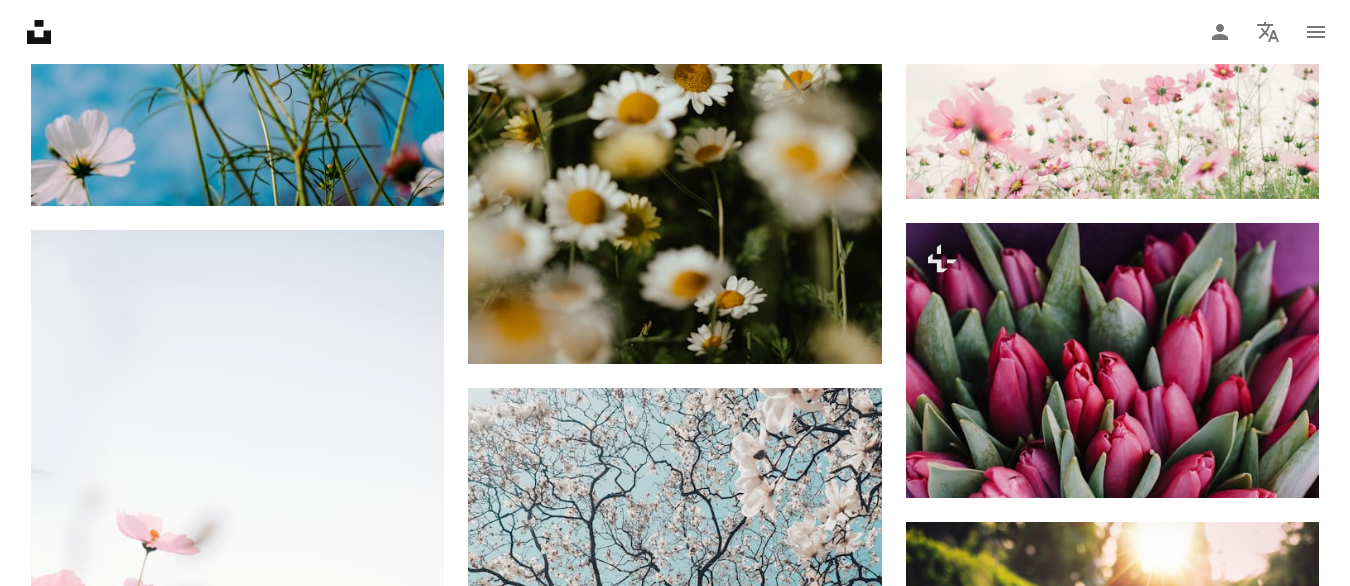 click on "An X shape" at bounding box center (20, 20) 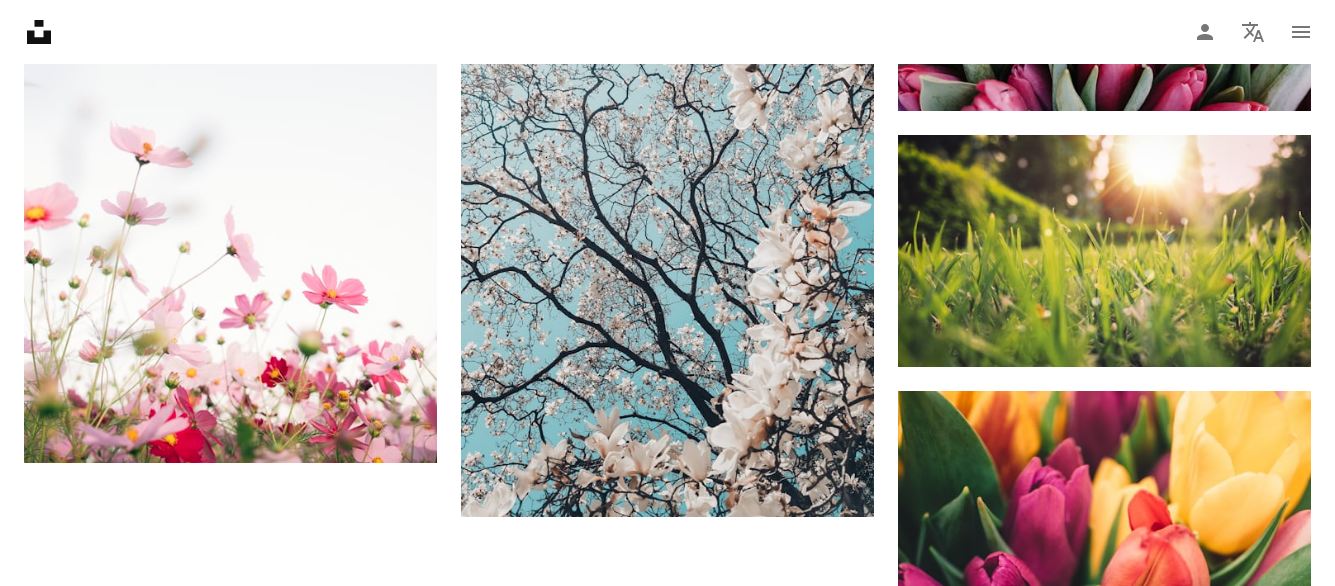 scroll, scrollTop: 3245, scrollLeft: 0, axis: vertical 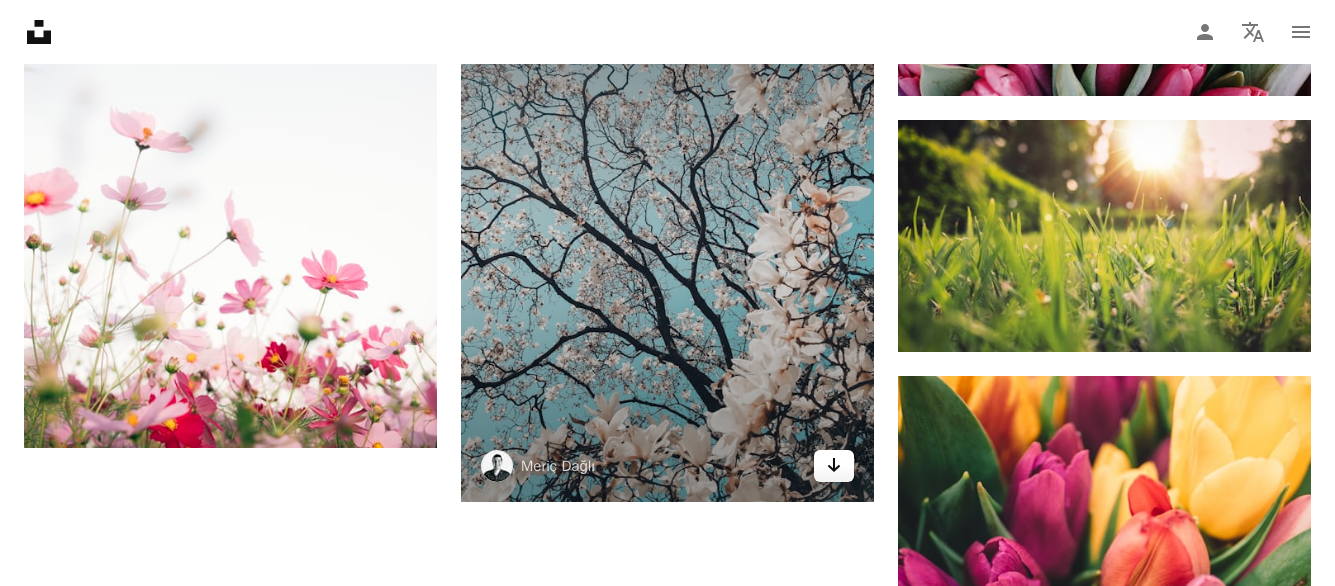 click 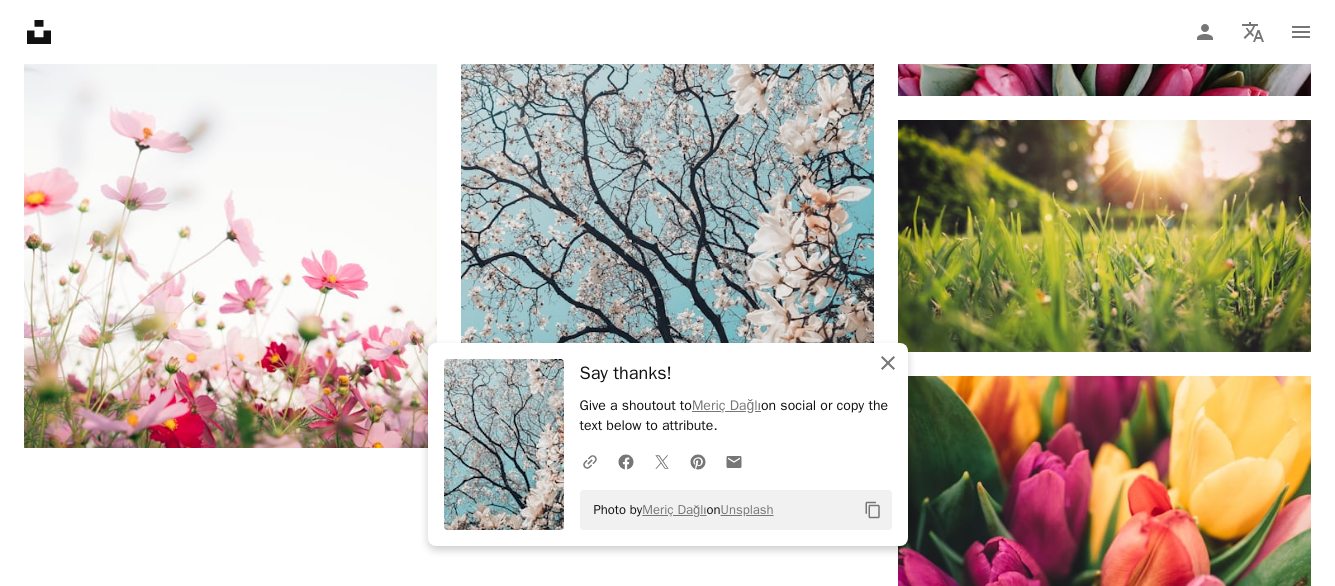 click on "An X shape" 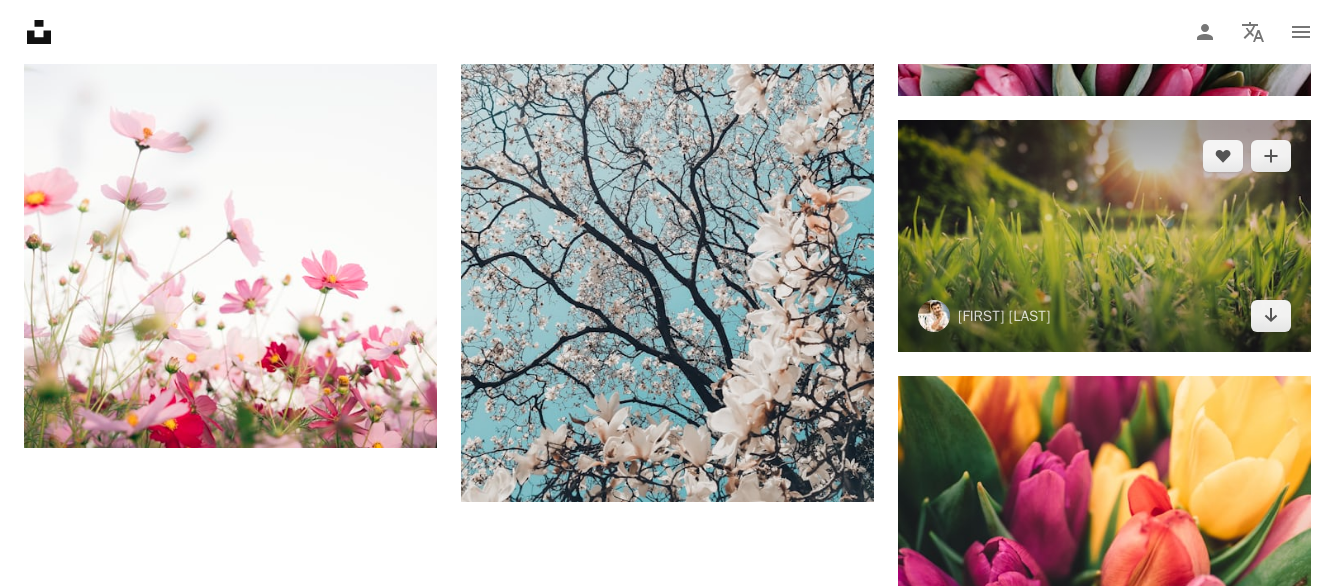 click at bounding box center (1104, 236) 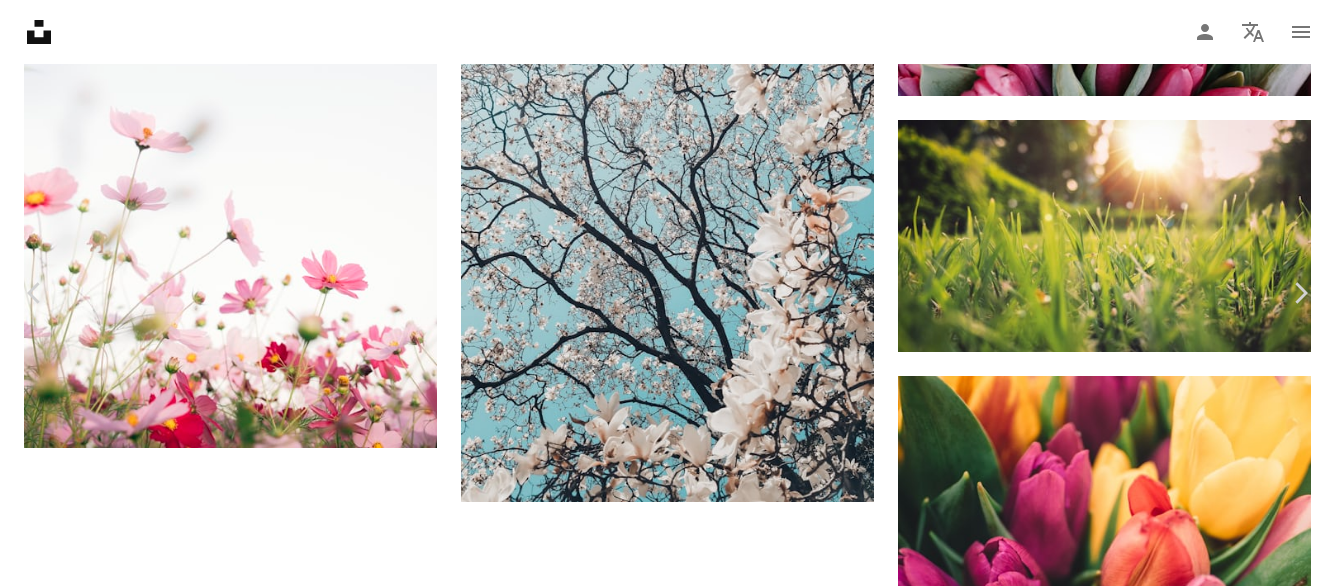 click on "Chevron right" at bounding box center (1300, 293) 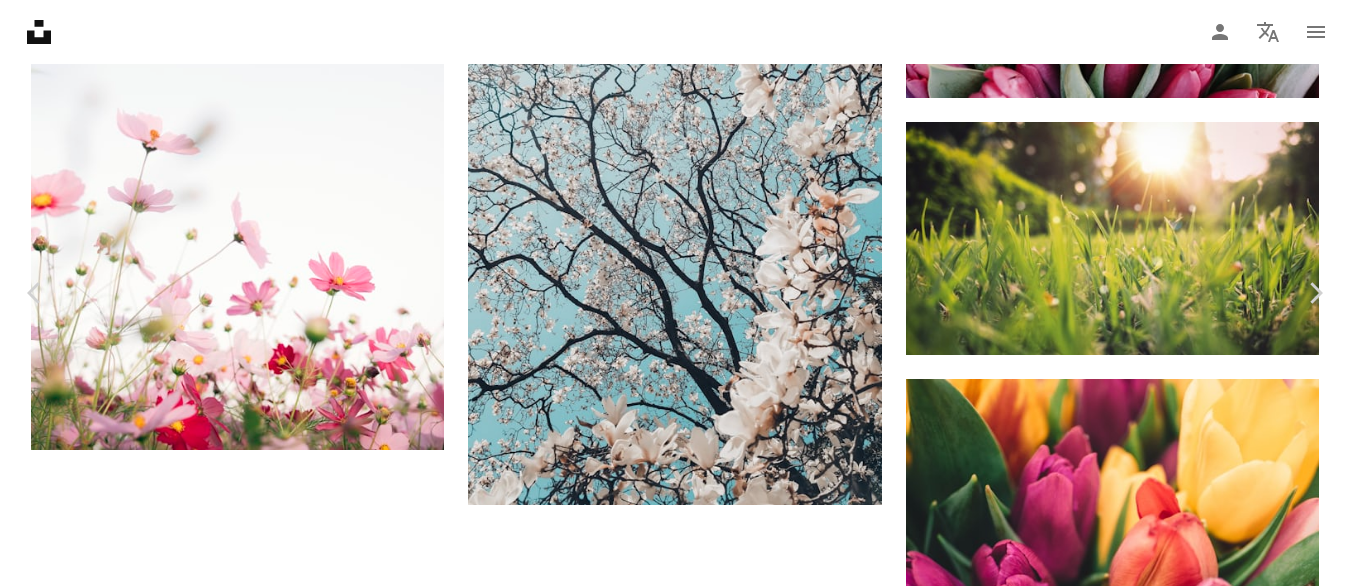 click on "Download free" at bounding box center (1151, 2607) 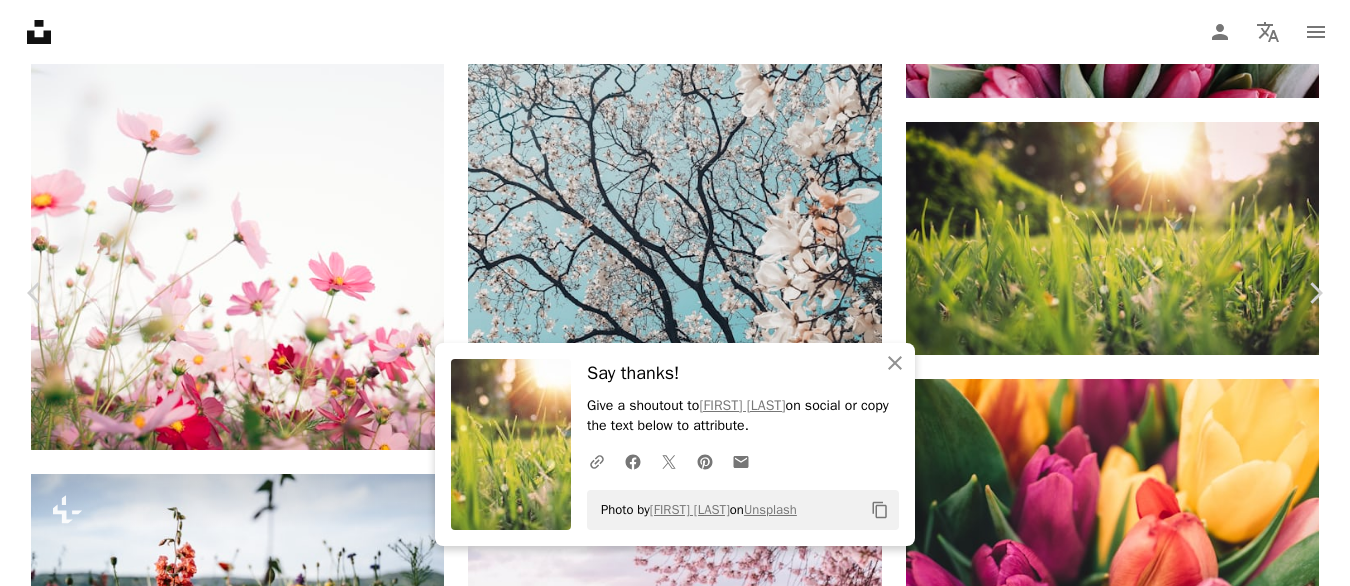 click on "An X shape" at bounding box center [20, 20] 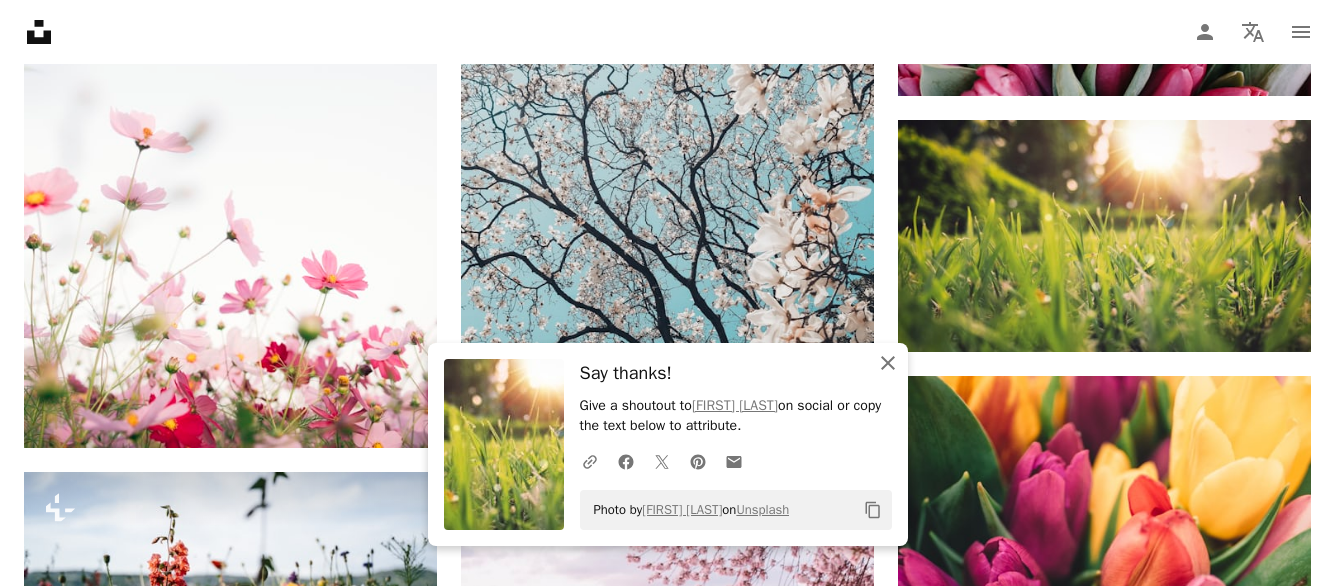 click 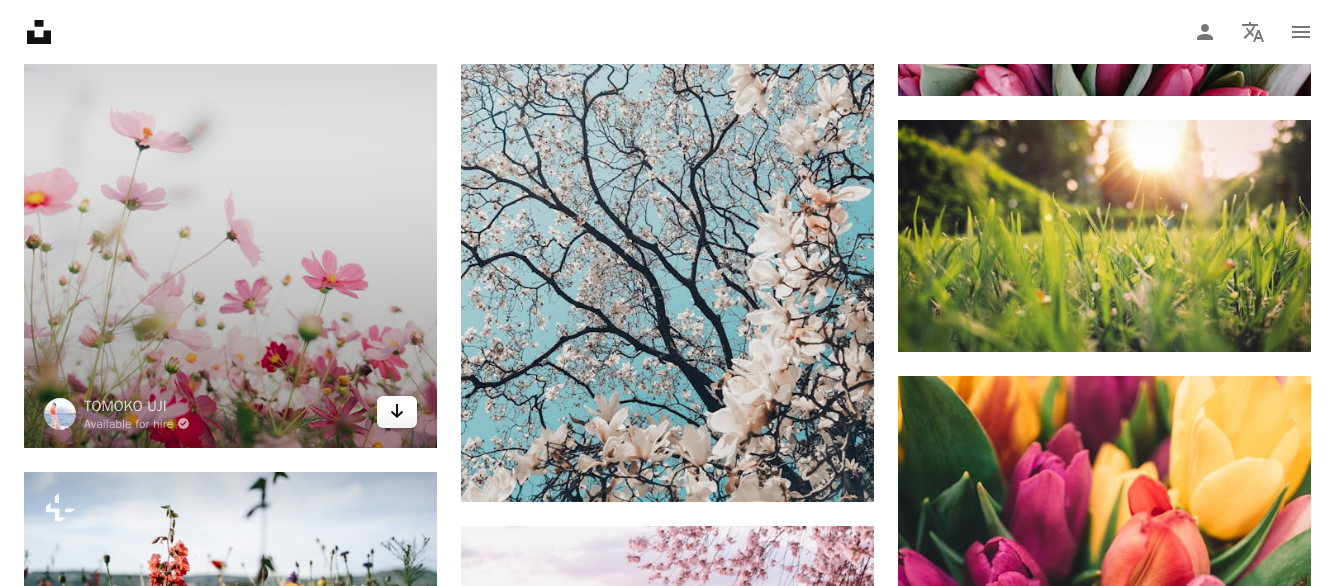click on "Arrow pointing down" 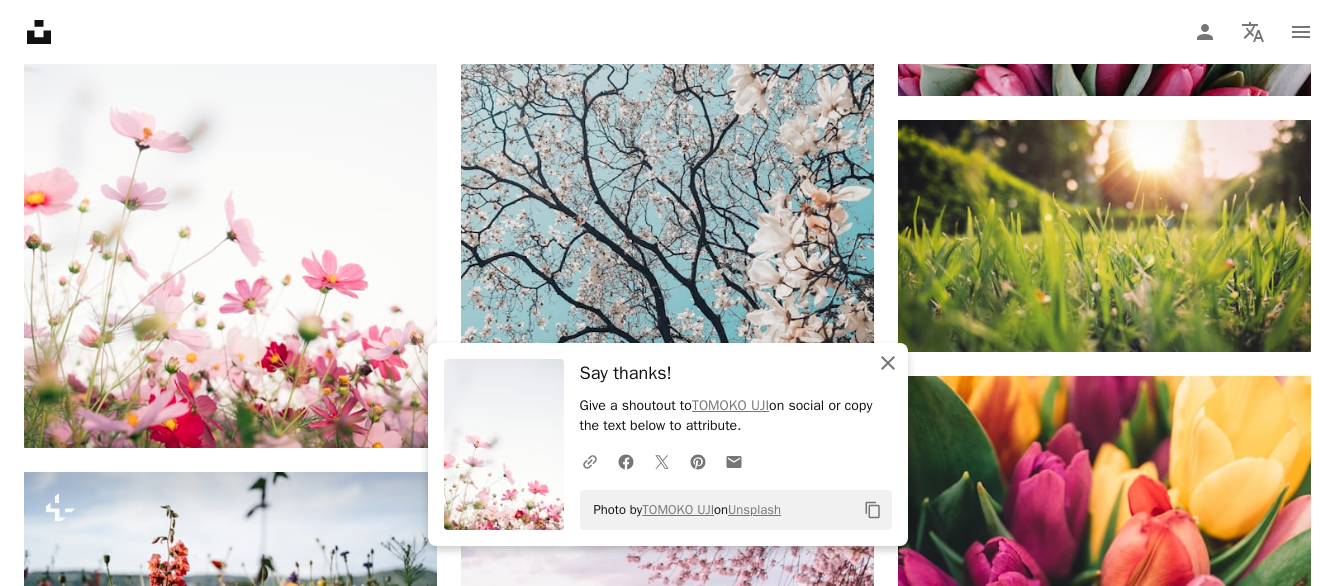 click 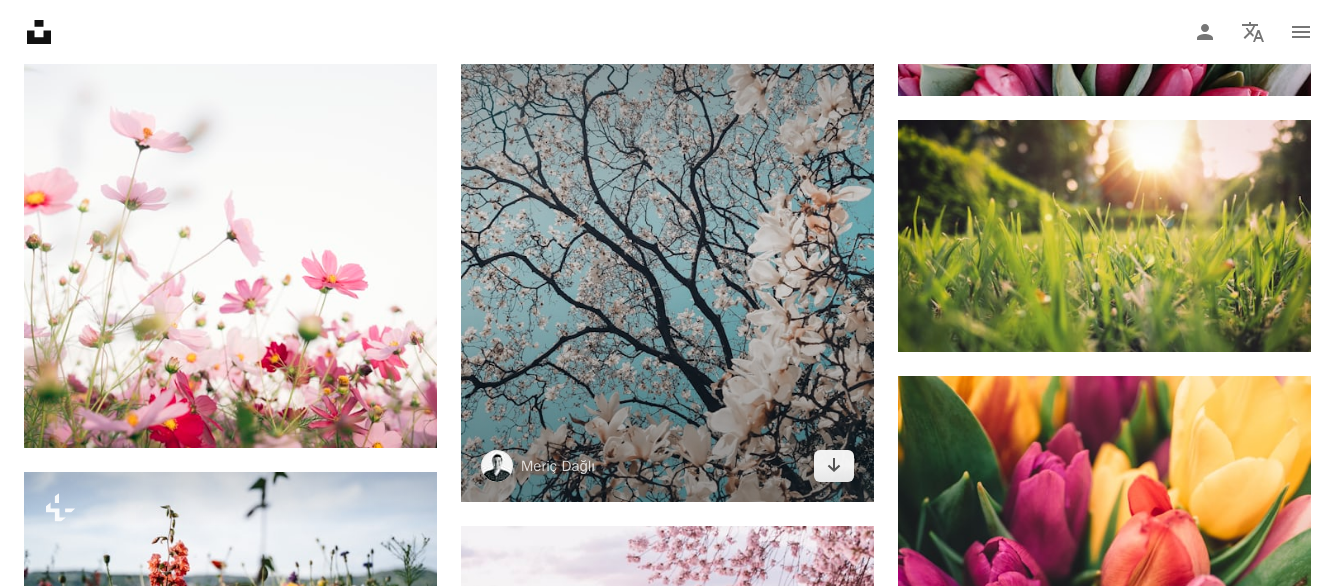 click at bounding box center [667, 244] 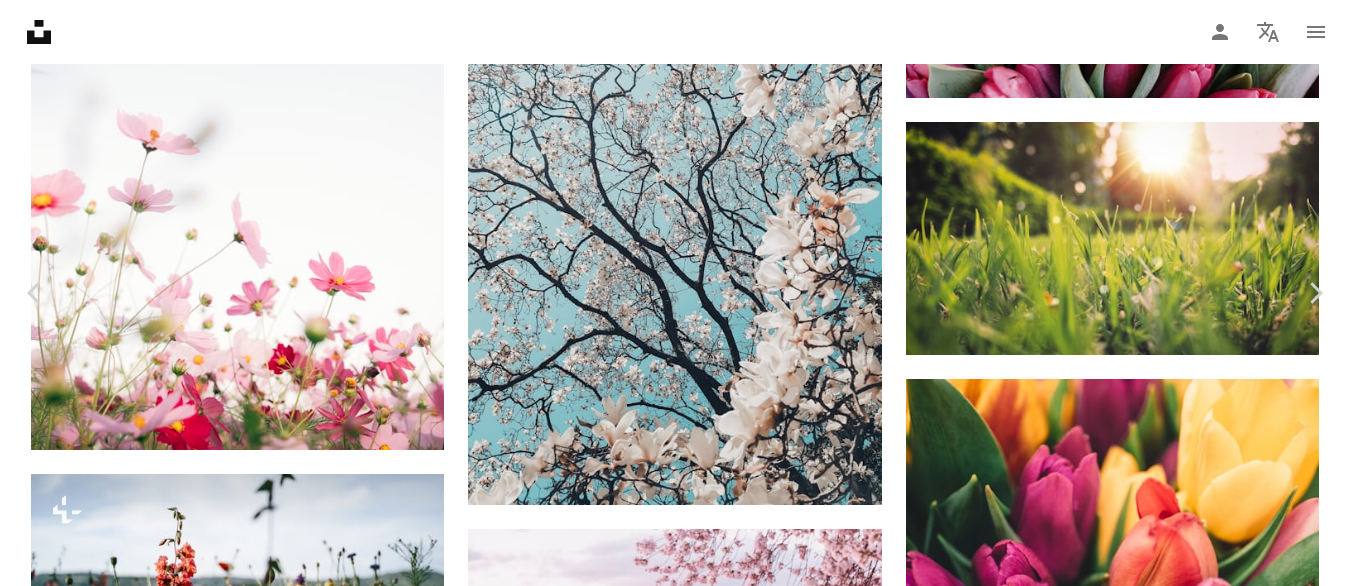 click on "An X shape" at bounding box center (20, 20) 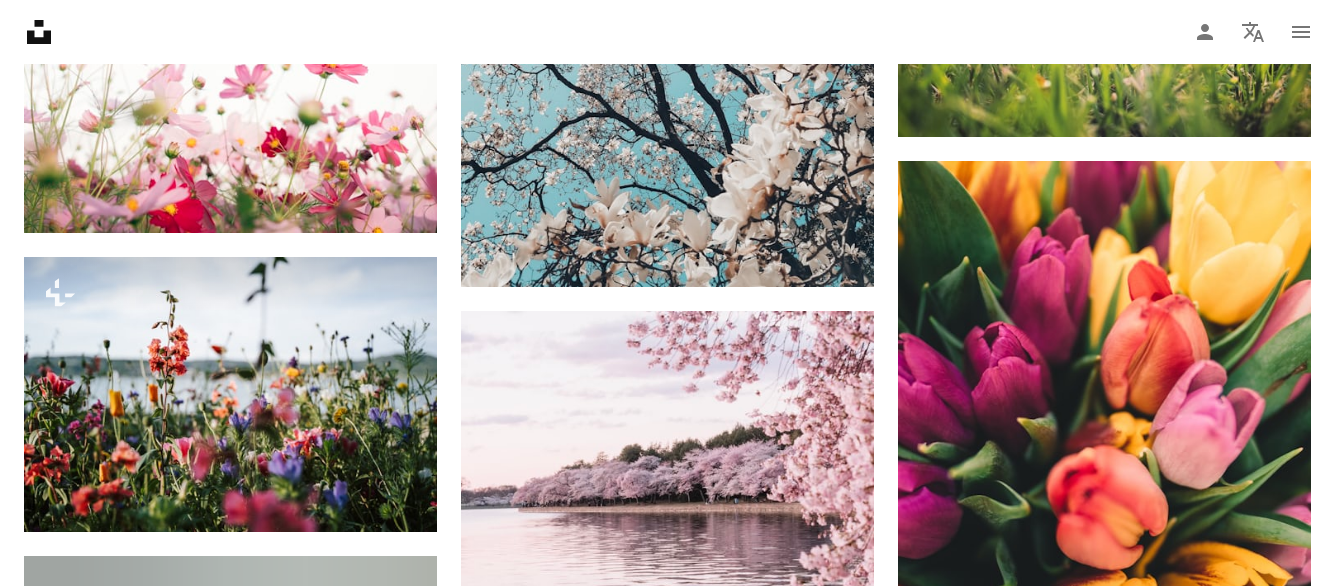 scroll, scrollTop: 3525, scrollLeft: 0, axis: vertical 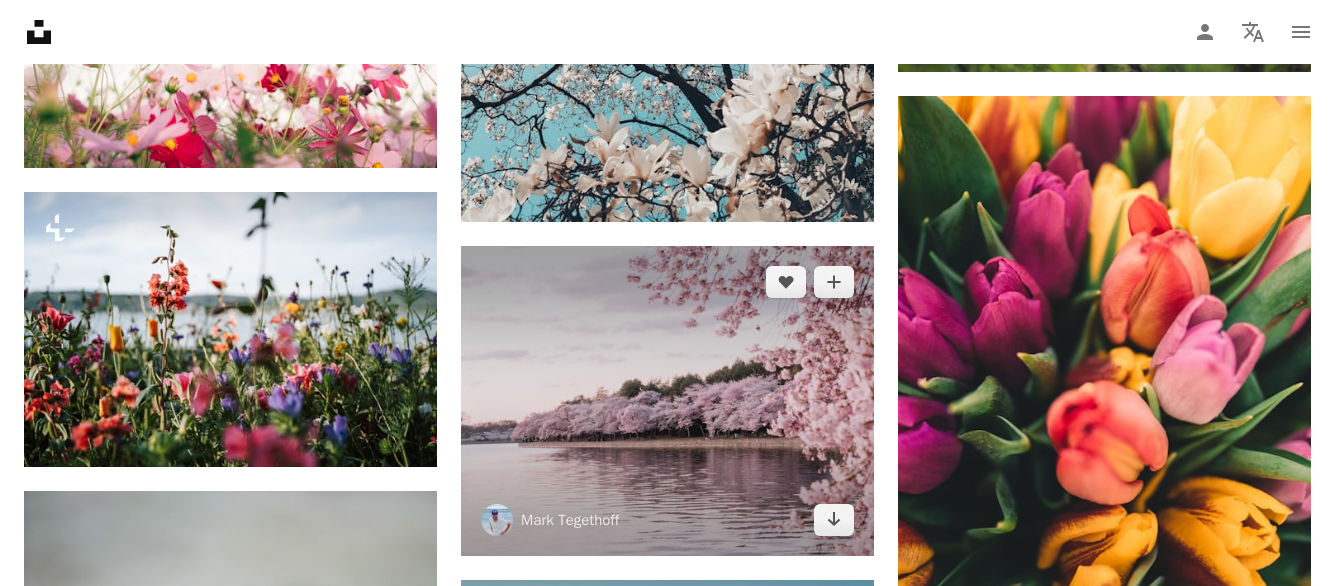 click at bounding box center [667, 401] 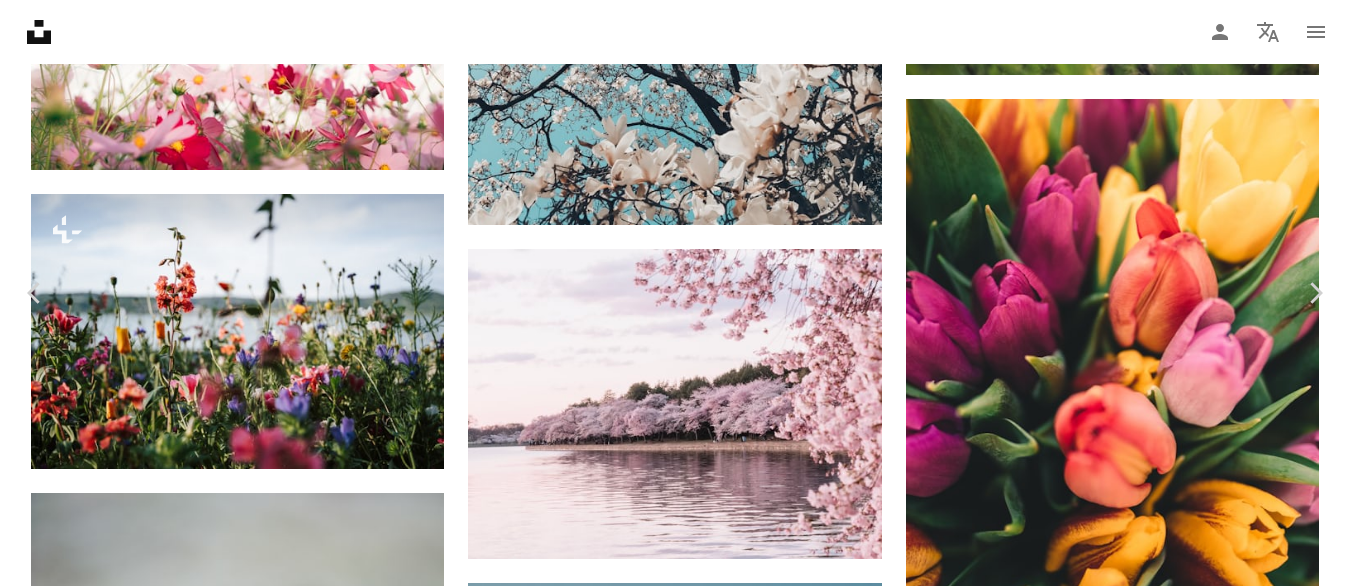 click on "Download free" at bounding box center (1151, 5103) 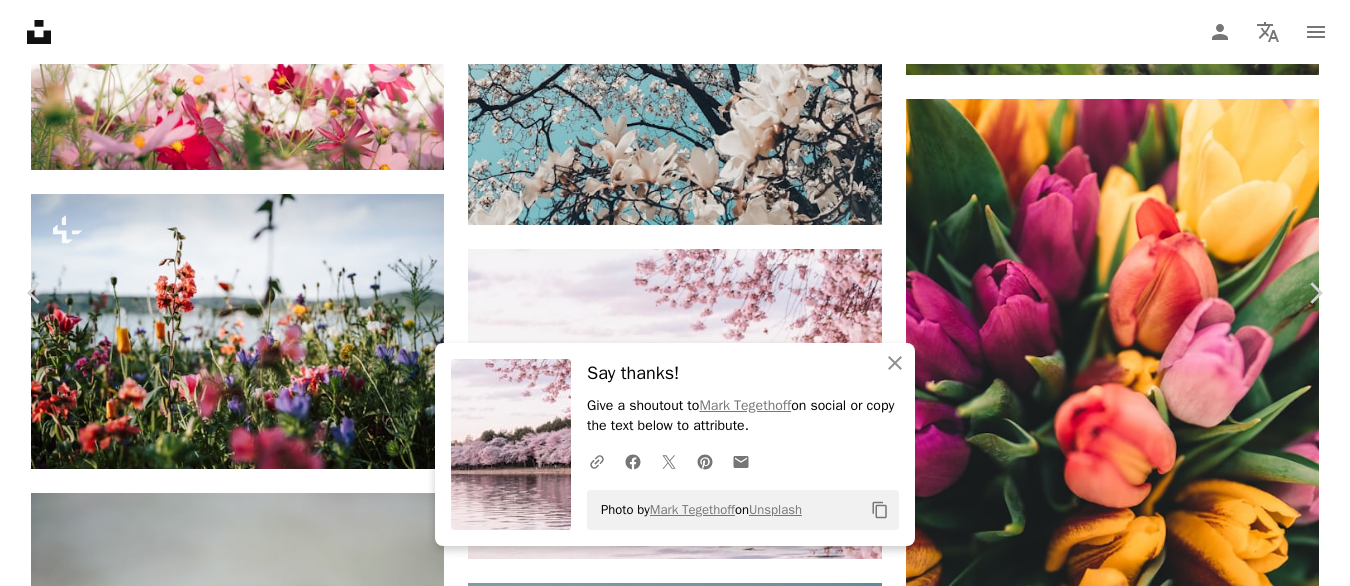 click on "An X shape" at bounding box center [20, 20] 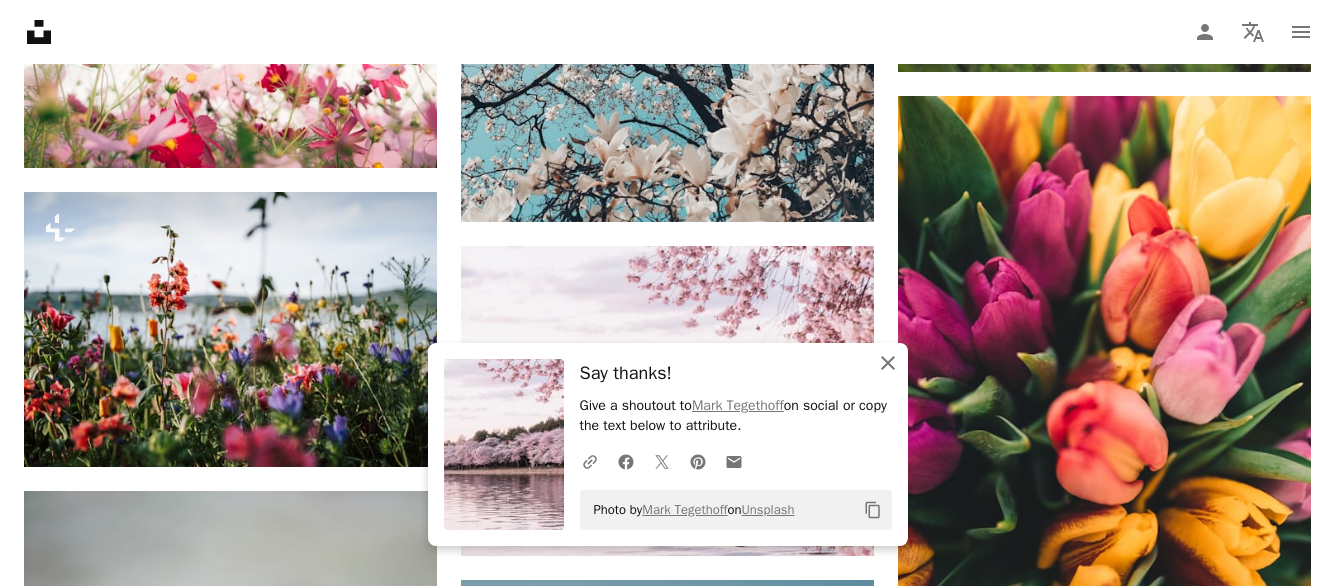 click 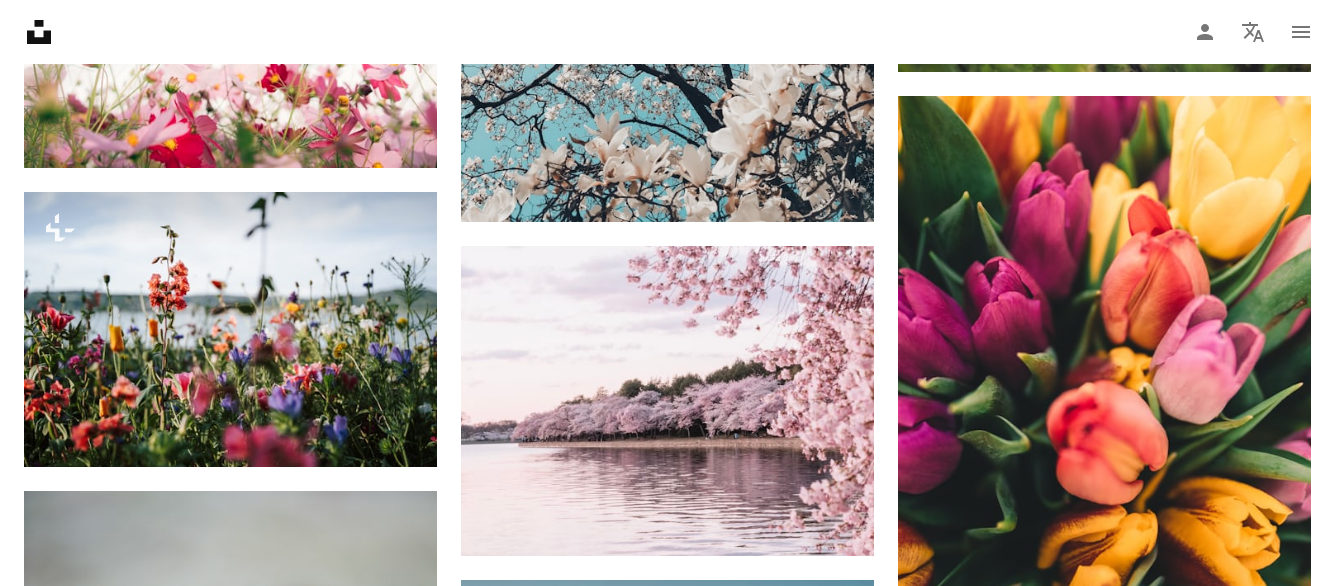 scroll, scrollTop: 5584, scrollLeft: 0, axis: vertical 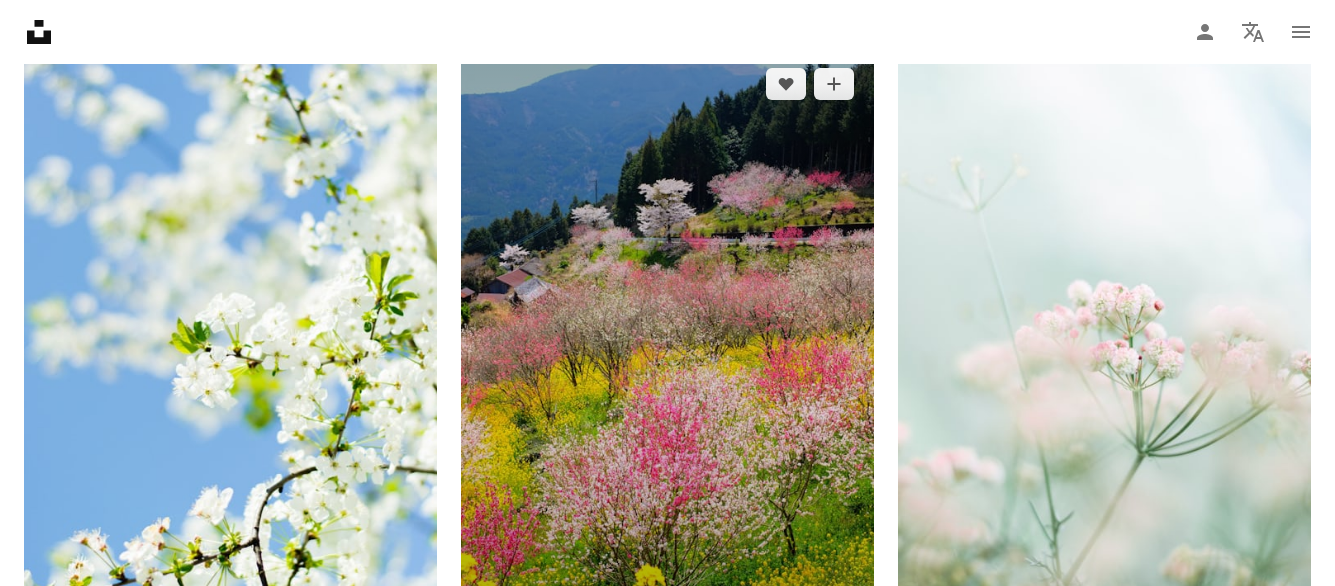 click at bounding box center (667, 358) 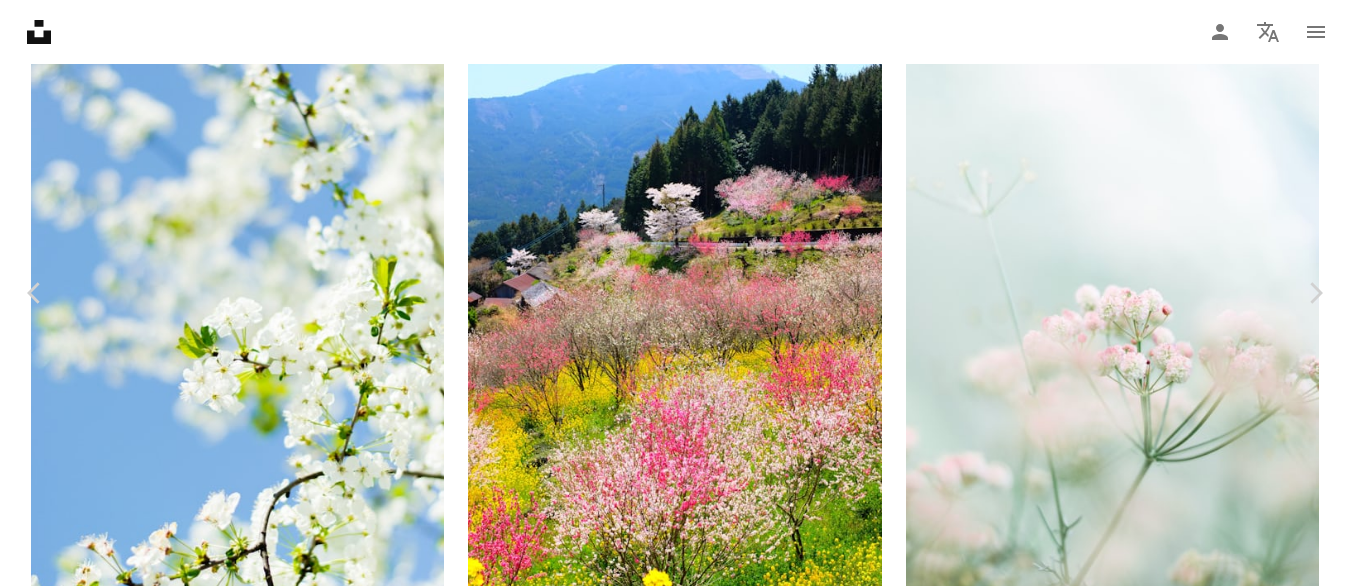click on "Unsplash logo Unsplash Home A photo Pen Tool A compass A stack of folders Download Person Localization icon navigation menu A magnifying glass ****** An X shape Visual search Get Unsplash+ Log in Submit an image Browse premium images on iStock  |  20% off at iStock  ↗ Browse premium images on iStock 20% off at iStock  ↗ View more  ↗ View more on iStock  ↗ A photo Photos   58k Pen Tool Illustrations   807 A stack of folders Collections   174k A group of people Users   1.3k A copyright icon © License Arrow down Aspect ratio Orientation Arrow down Unfold Sort by  Relevance Arrow down Filters Filters Spring Chevron right flower nature background plant spring background blossom spring wallpaper wallpaper petal floral website daisy Plus sign for Unsplash+ A heart A plus sign Ales Krivec For  Unsplash+ A lock Download A heart A plus sign Masaaki Komori Arrow pointing down A heart A plus sign Jei Lee Arrow pointing down A heart A plus sign Mink Mingle Available for hire A checkmark inside of a circle Mak" at bounding box center (675, -1294) 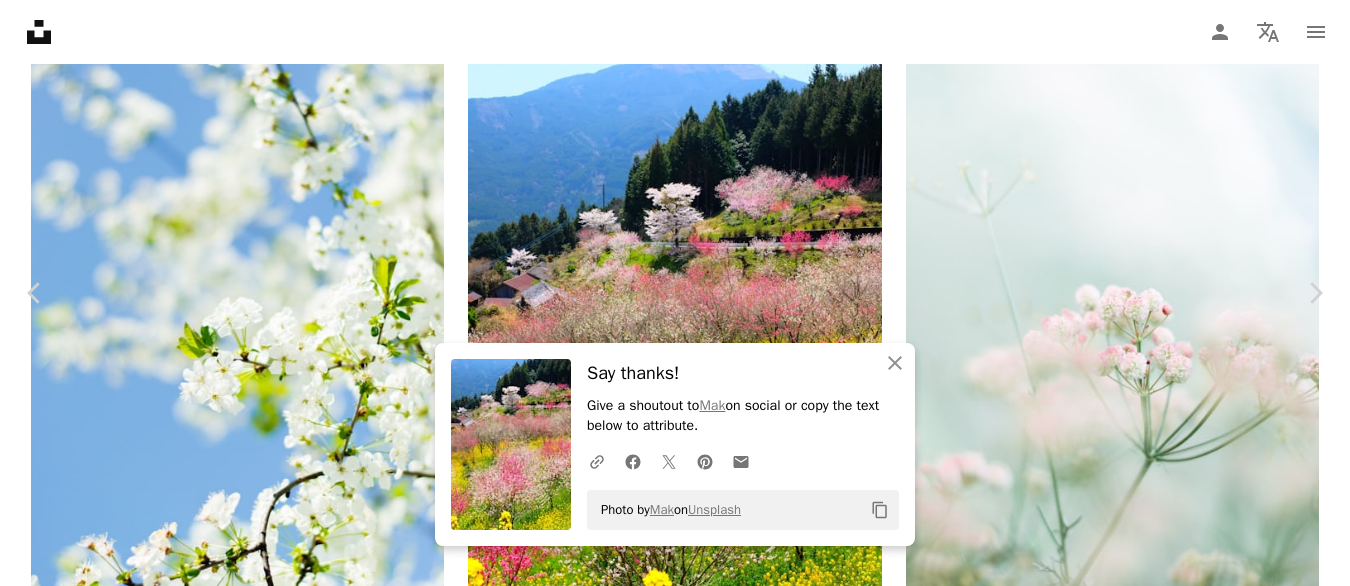 click on "An X shape" at bounding box center [20, 20] 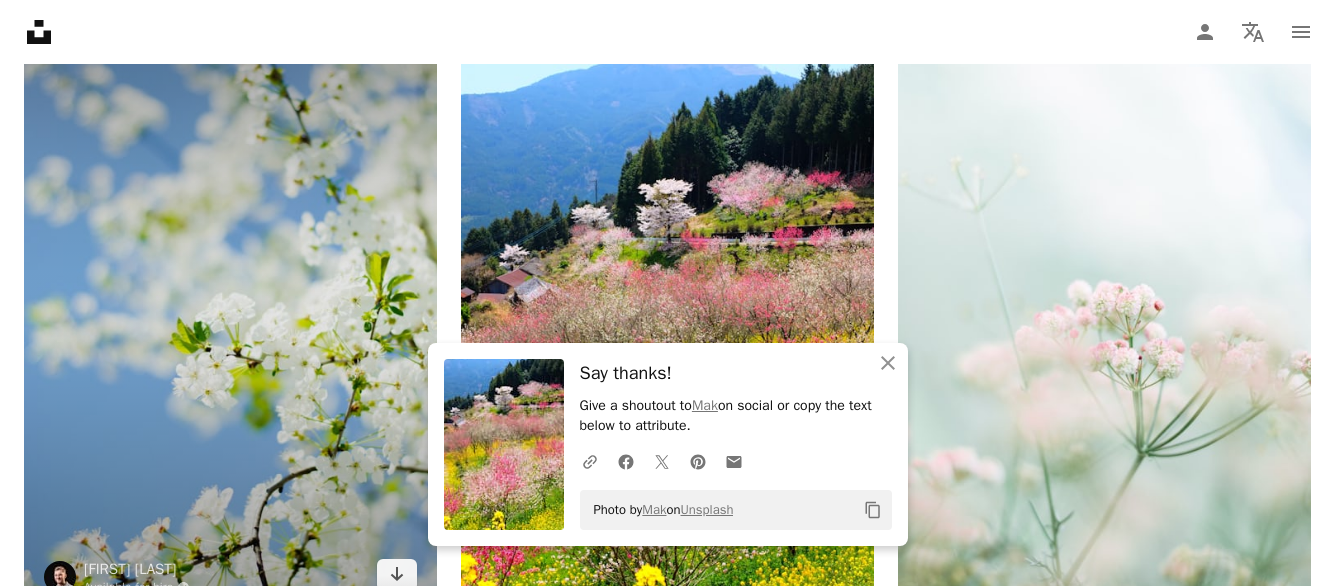 click at bounding box center (230, 302) 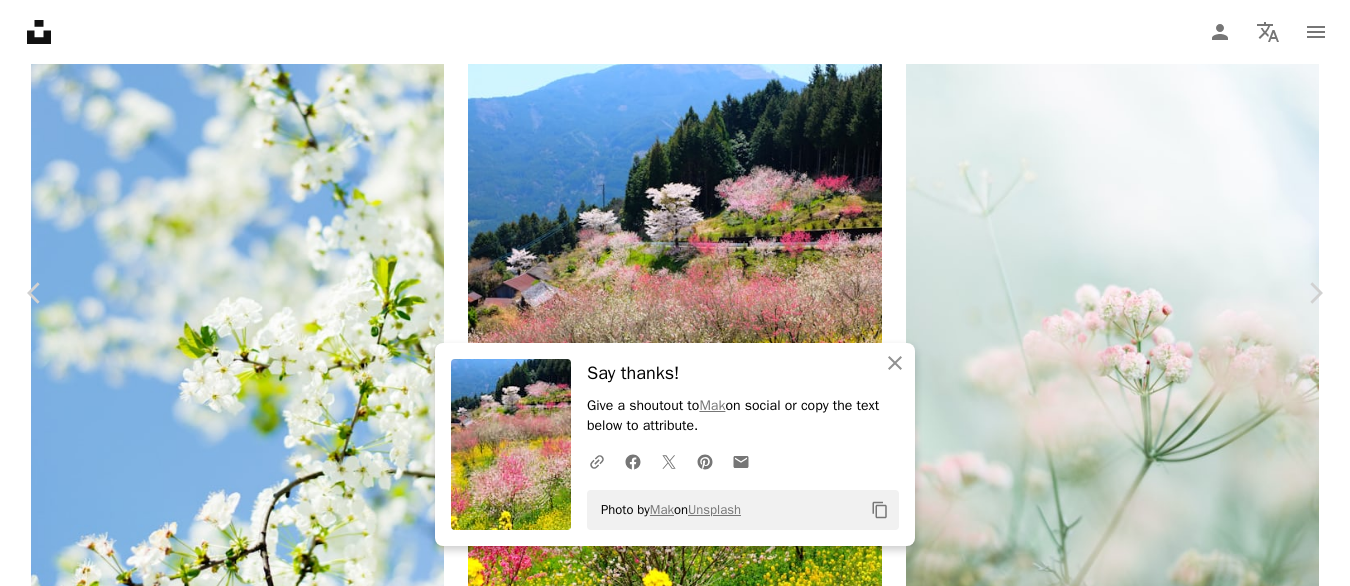 click on "Download free" at bounding box center [1151, 6733] 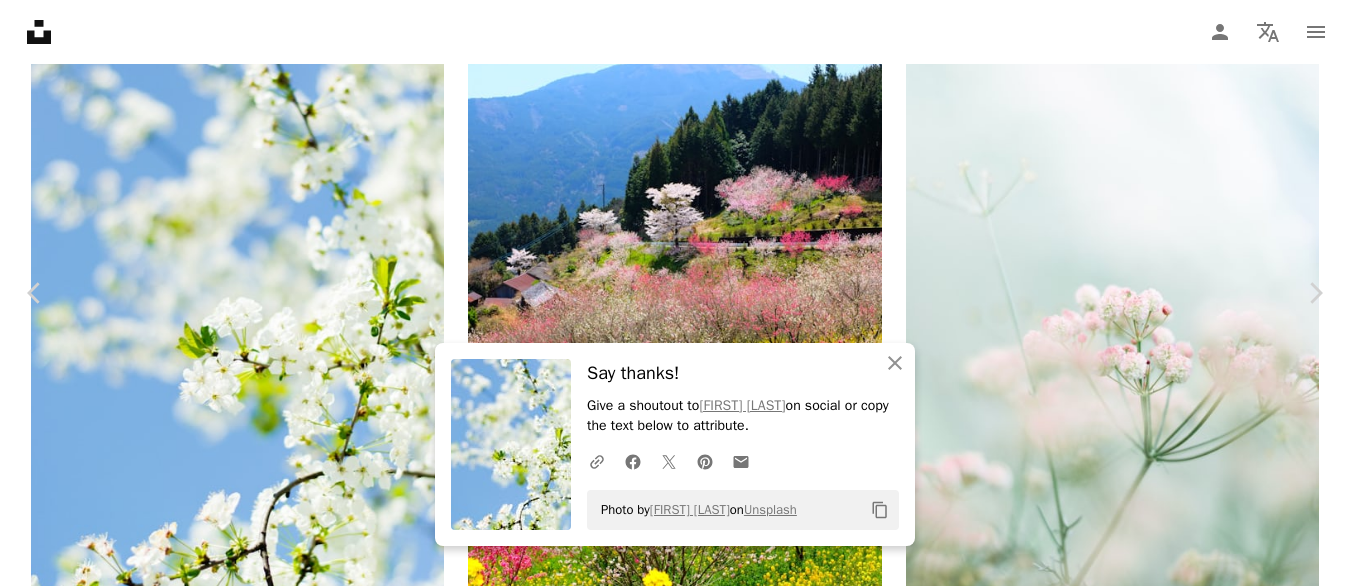 click on "Download free" at bounding box center [1151, 6733] 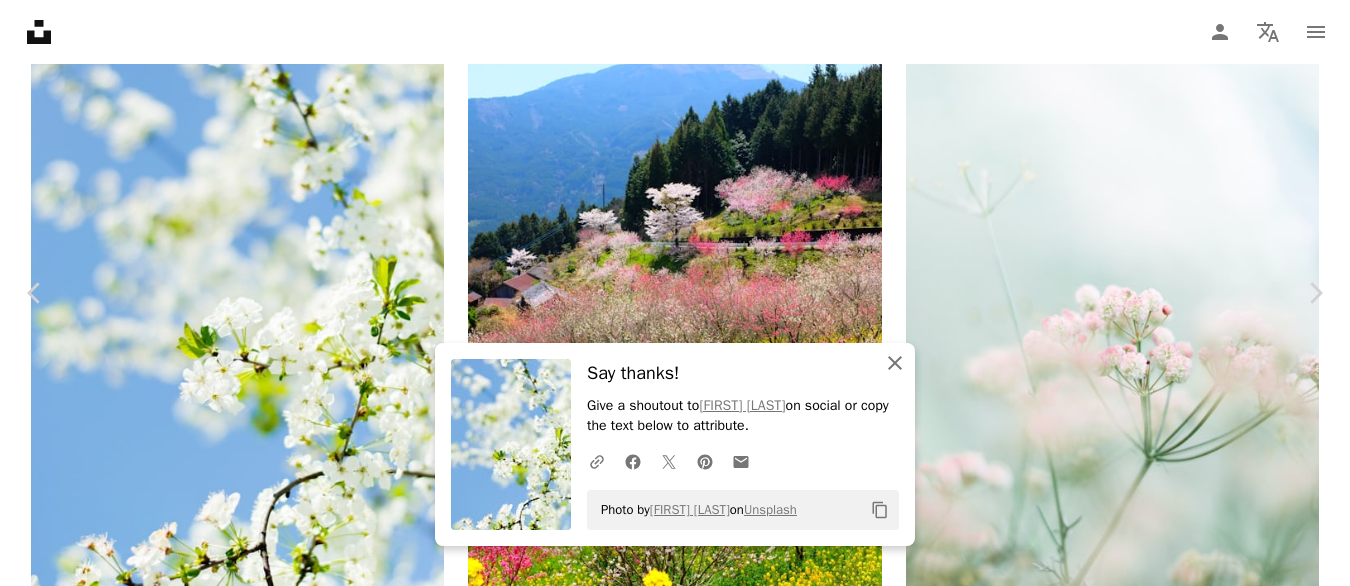 click on "An X shape" 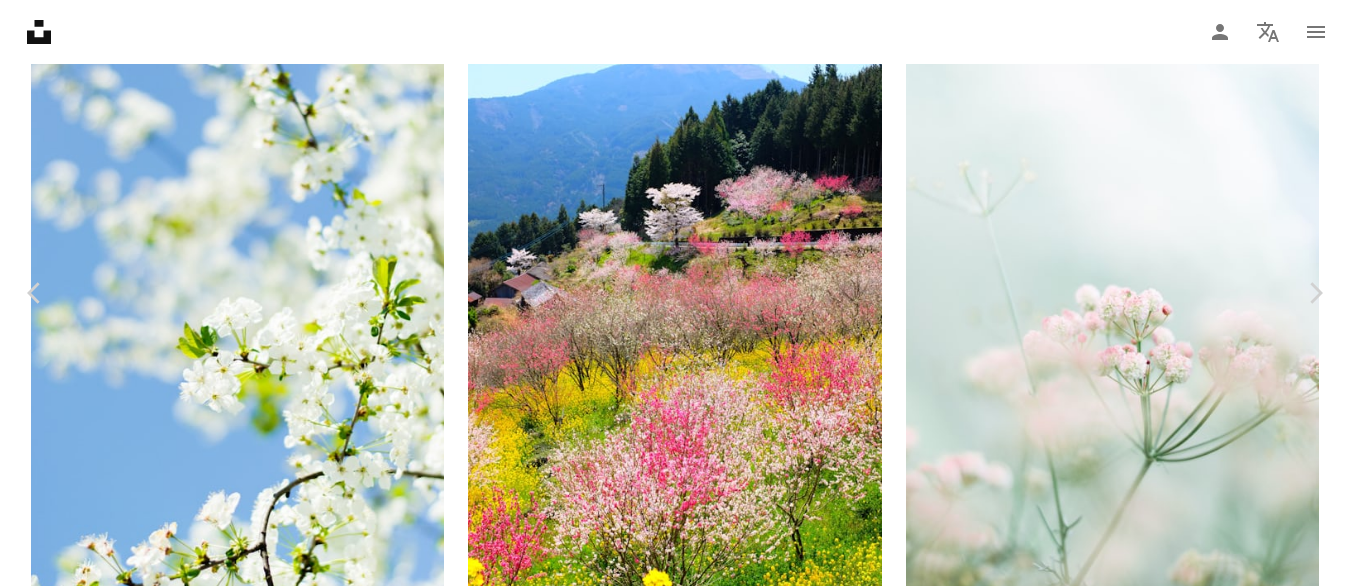 click on "An X shape" at bounding box center (20, 20) 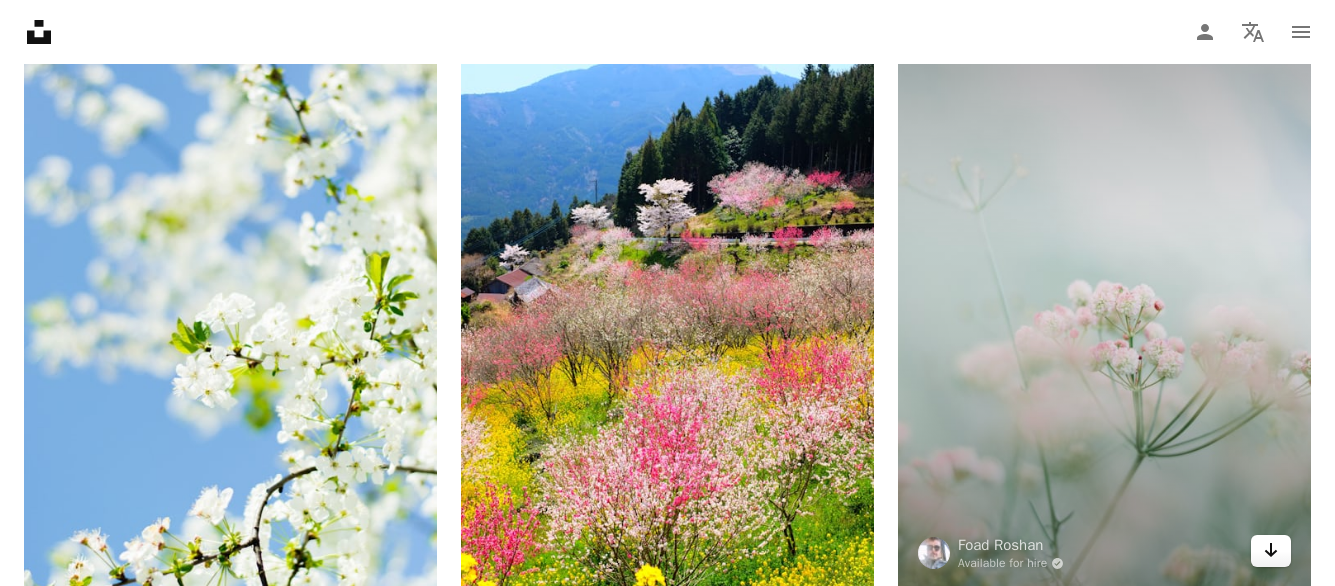 click on "Arrow pointing down" 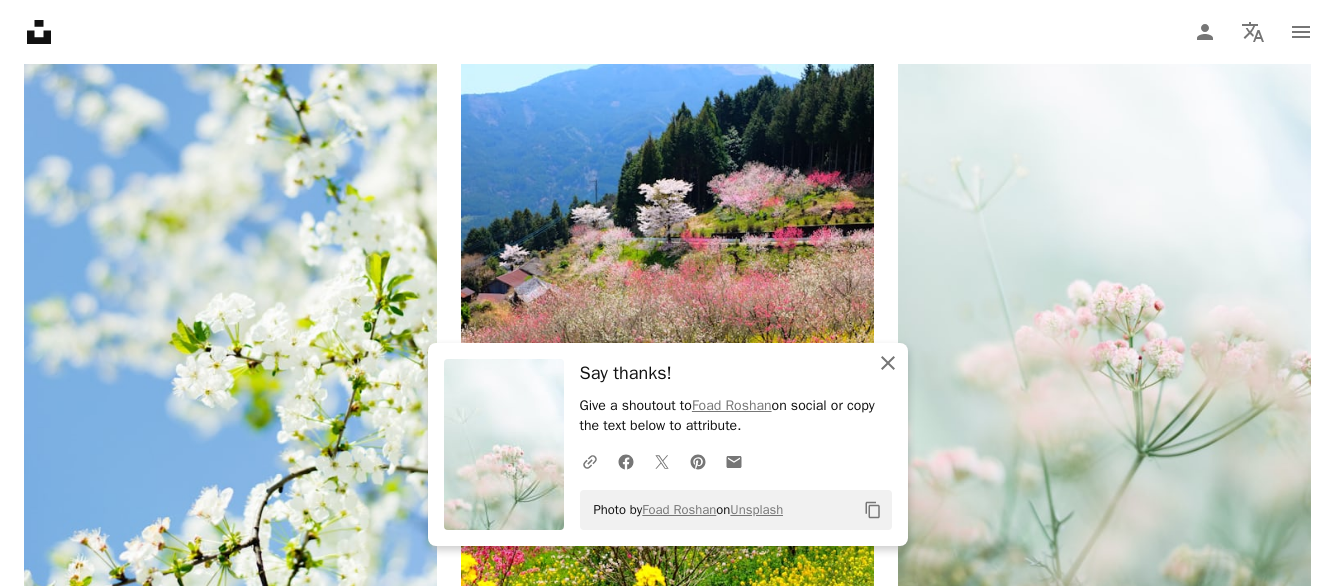 click on "An X shape" 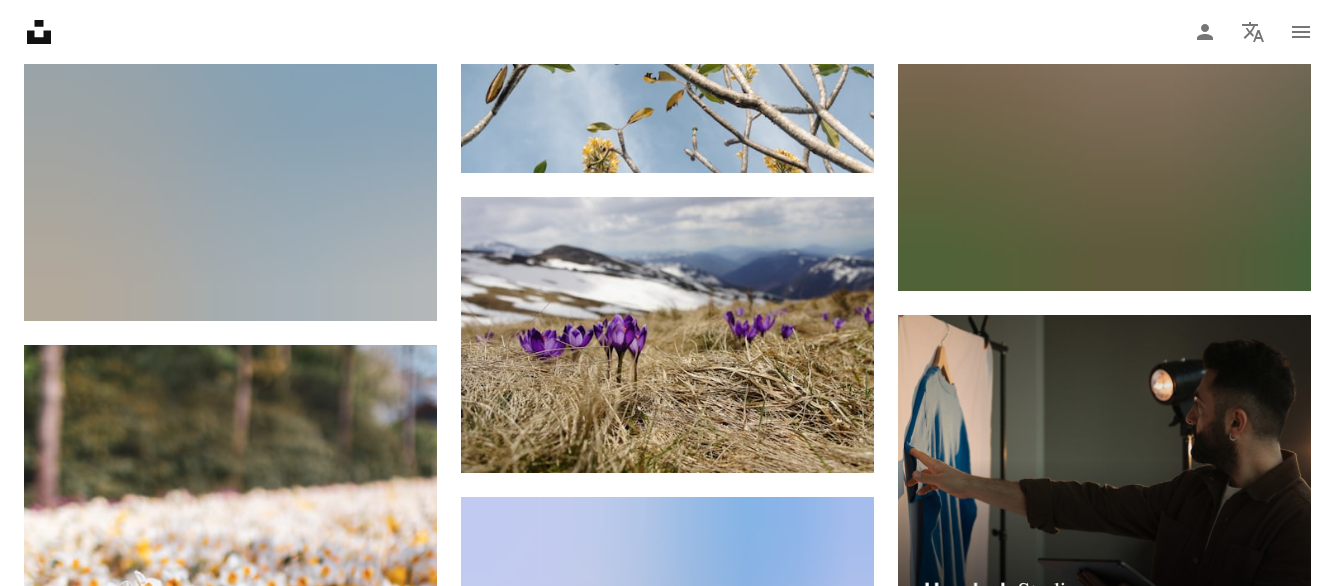 scroll, scrollTop: 8148, scrollLeft: 0, axis: vertical 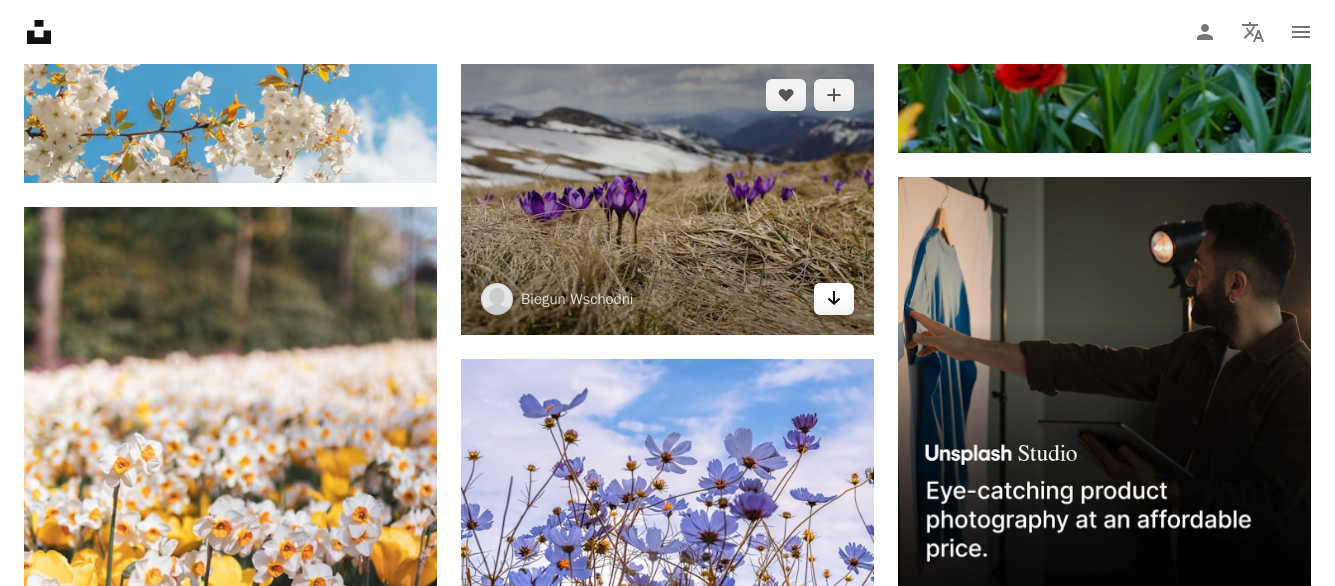click on "Arrow pointing down" at bounding box center [834, 299] 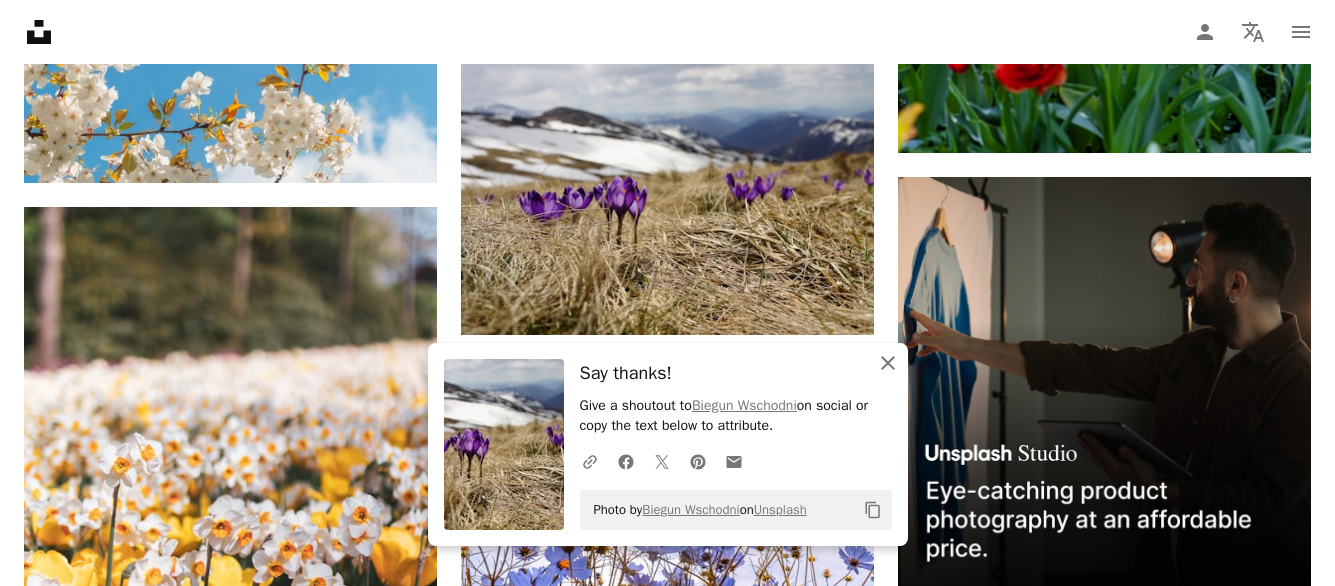 click on "An X shape" 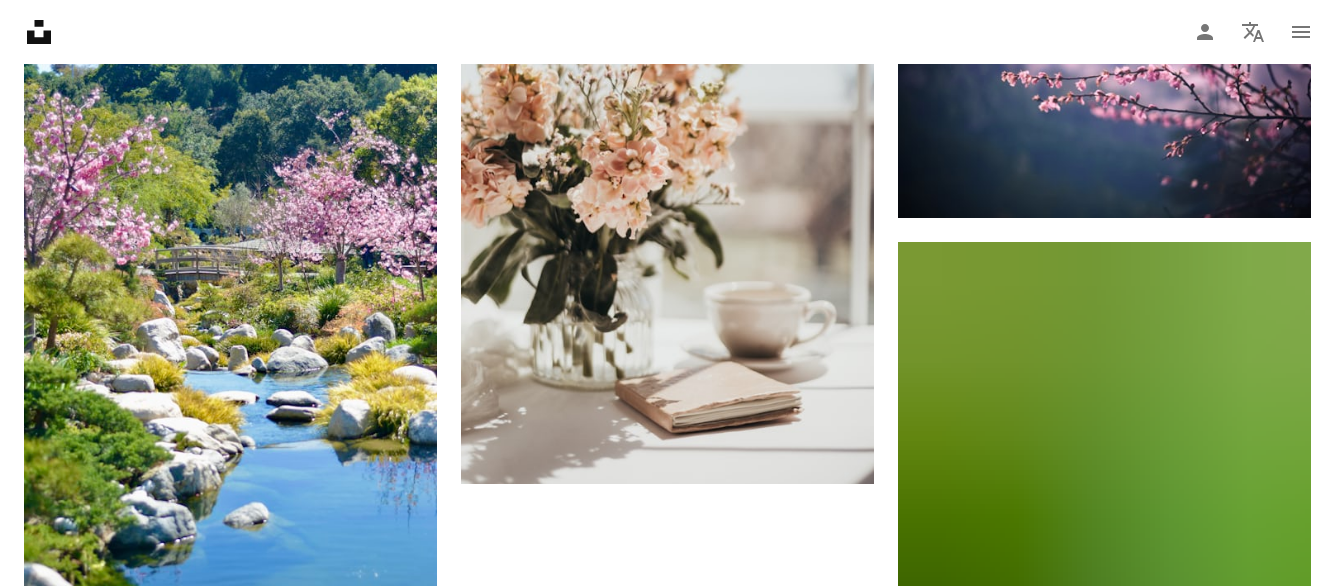 scroll, scrollTop: 8907, scrollLeft: 0, axis: vertical 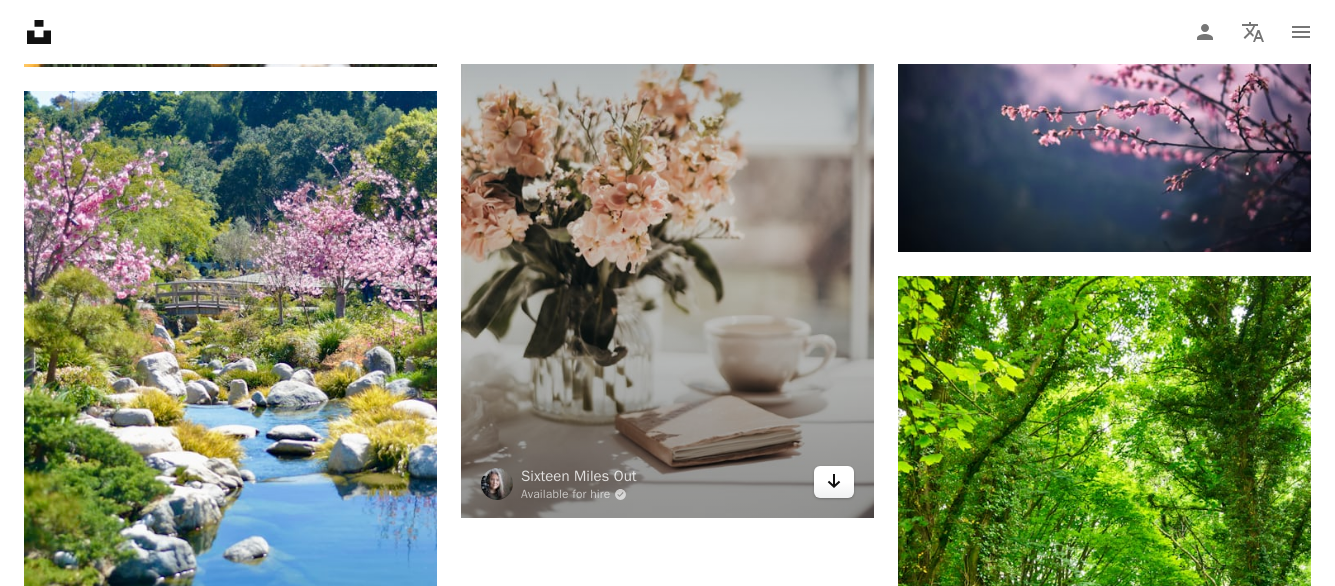 click on "Arrow pointing down" 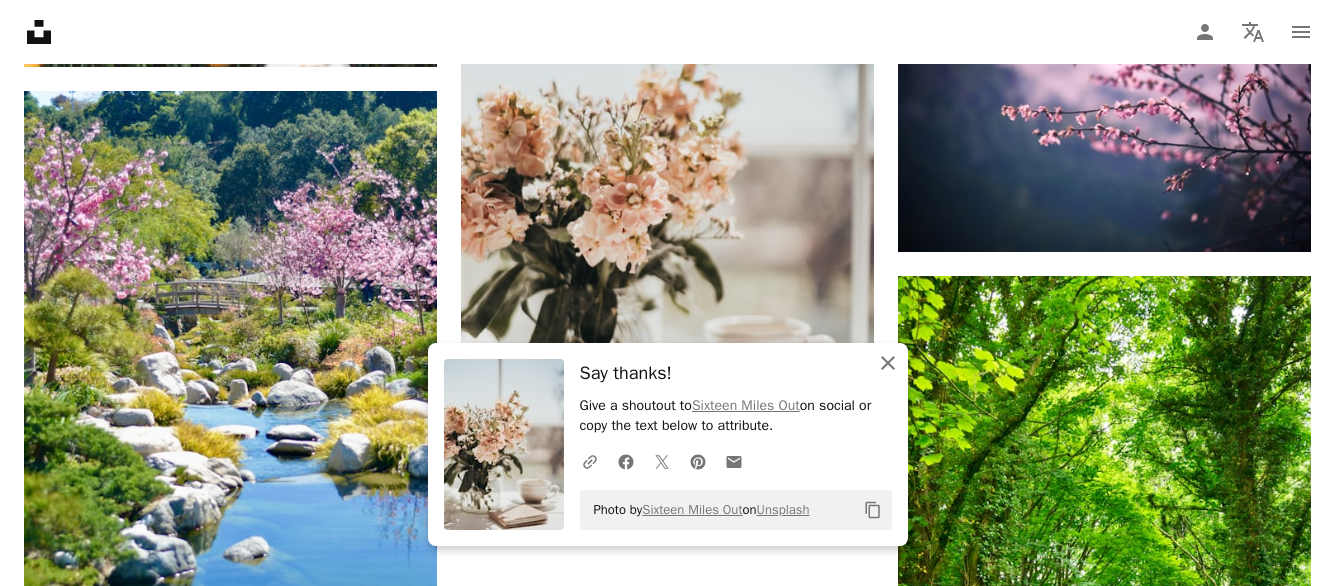 click 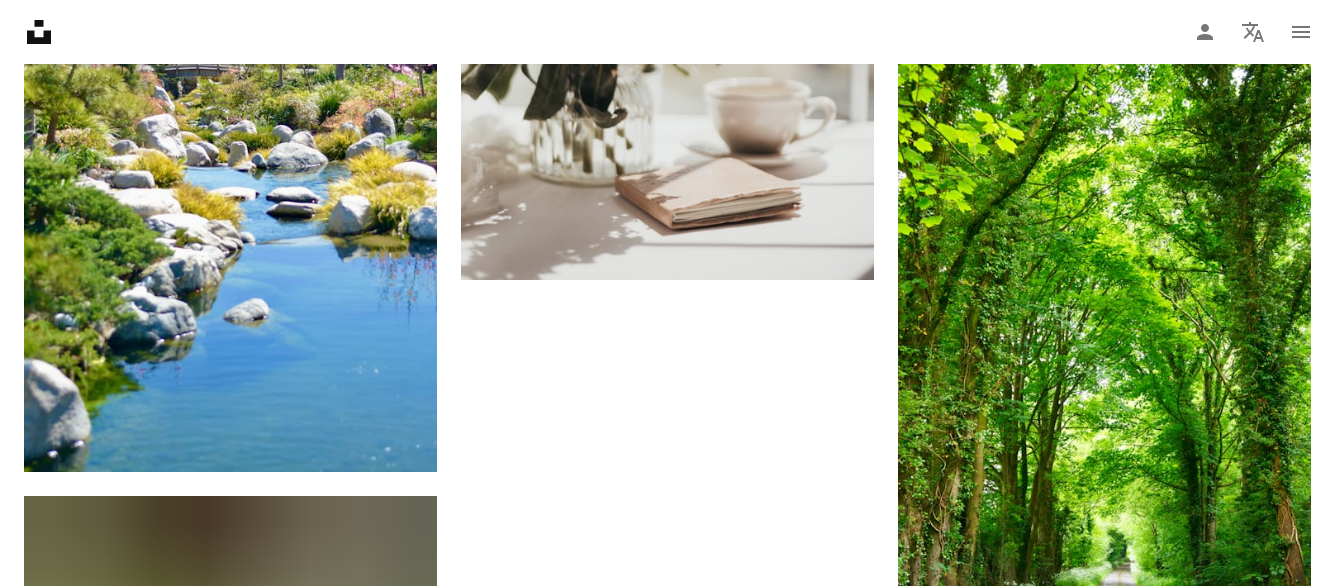 scroll, scrollTop: 9147, scrollLeft: 0, axis: vertical 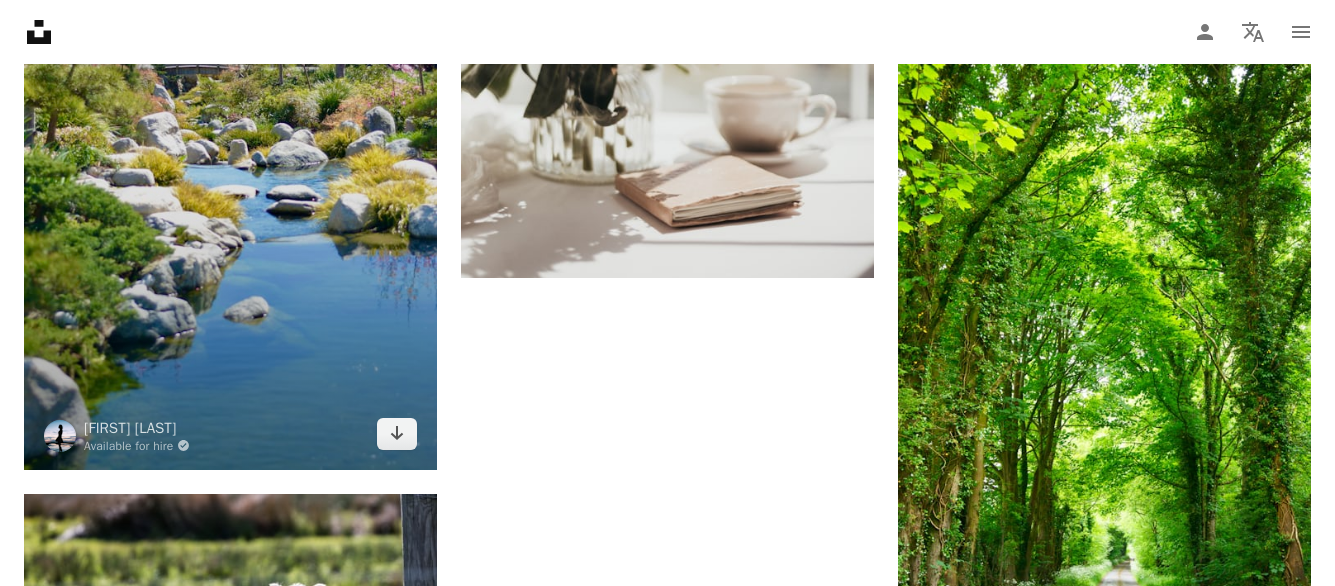 click at bounding box center [230, 160] 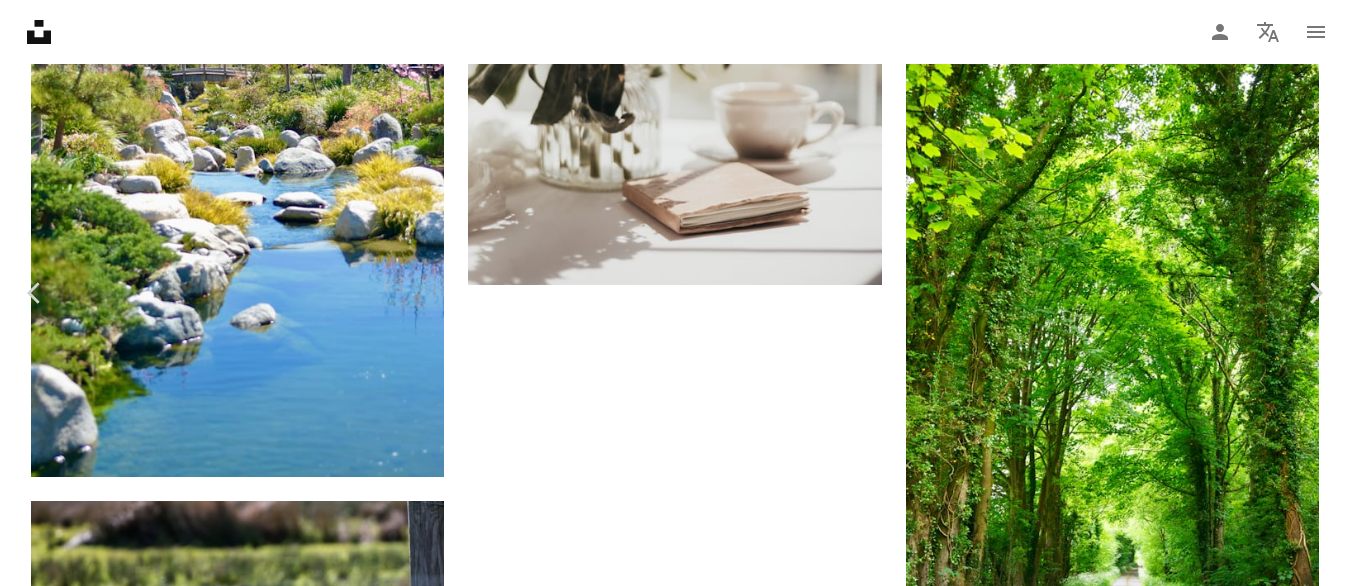 click on "Download free" at bounding box center (1151, 3170) 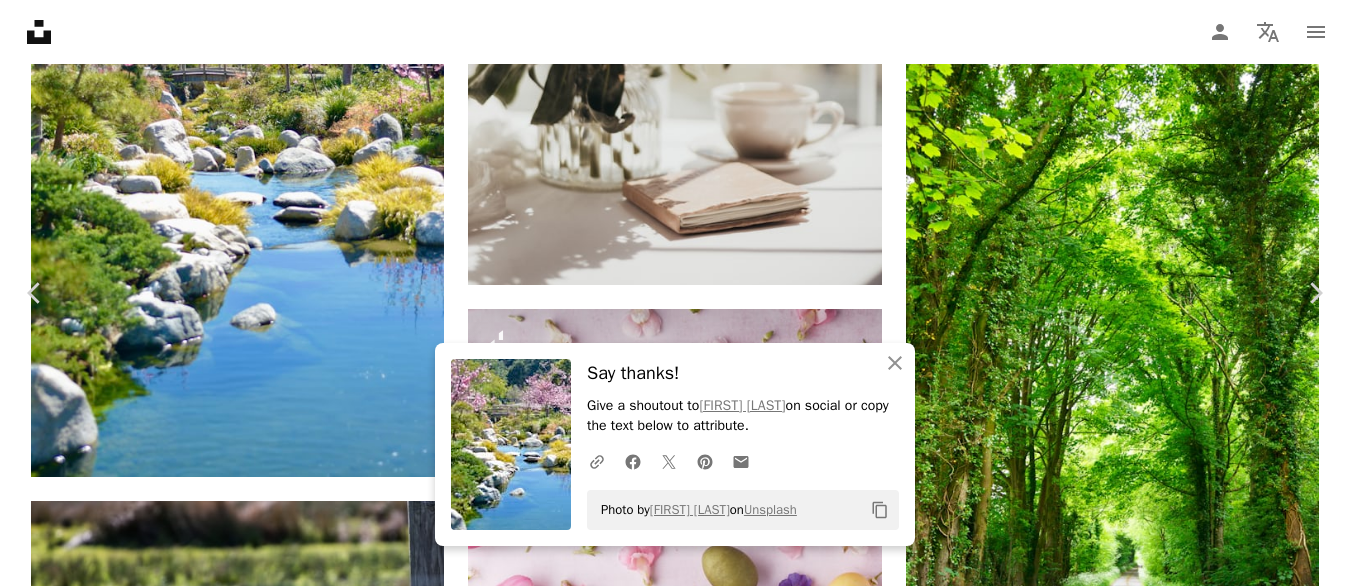 click on "An X shape" at bounding box center (20, 20) 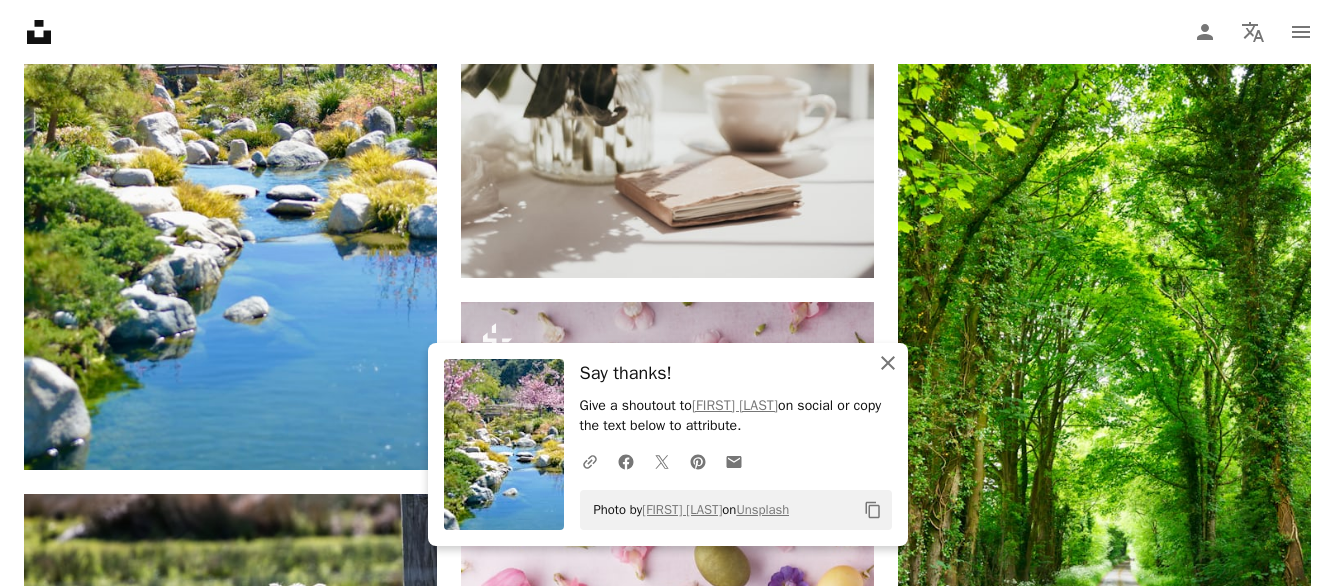 click 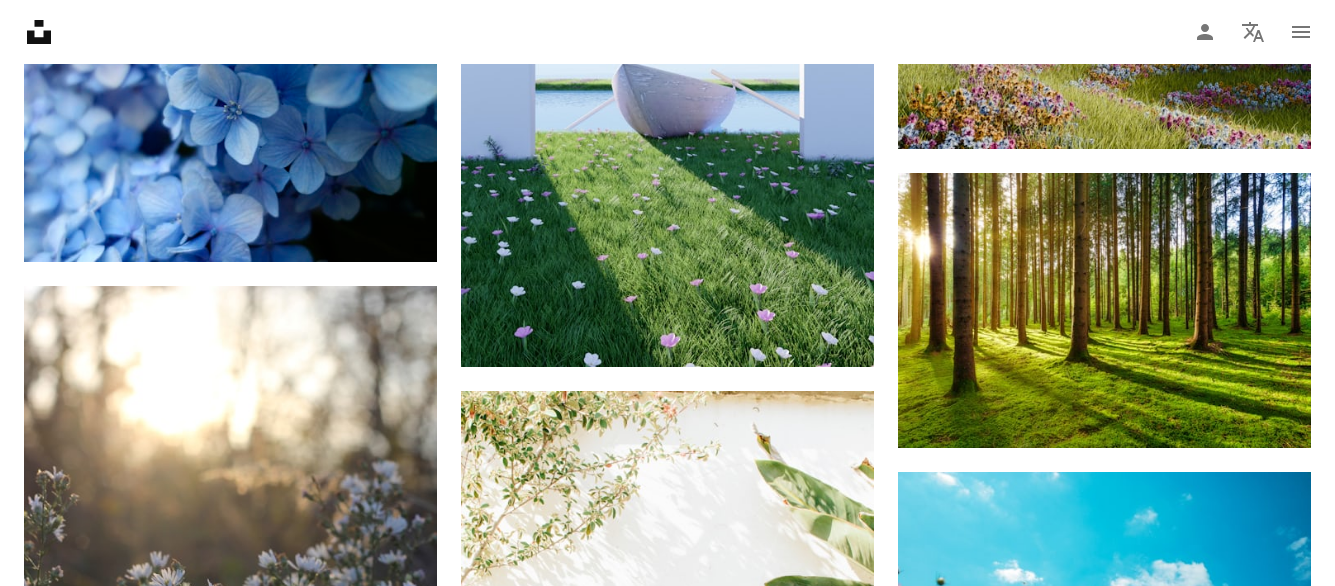 scroll, scrollTop: 10907, scrollLeft: 0, axis: vertical 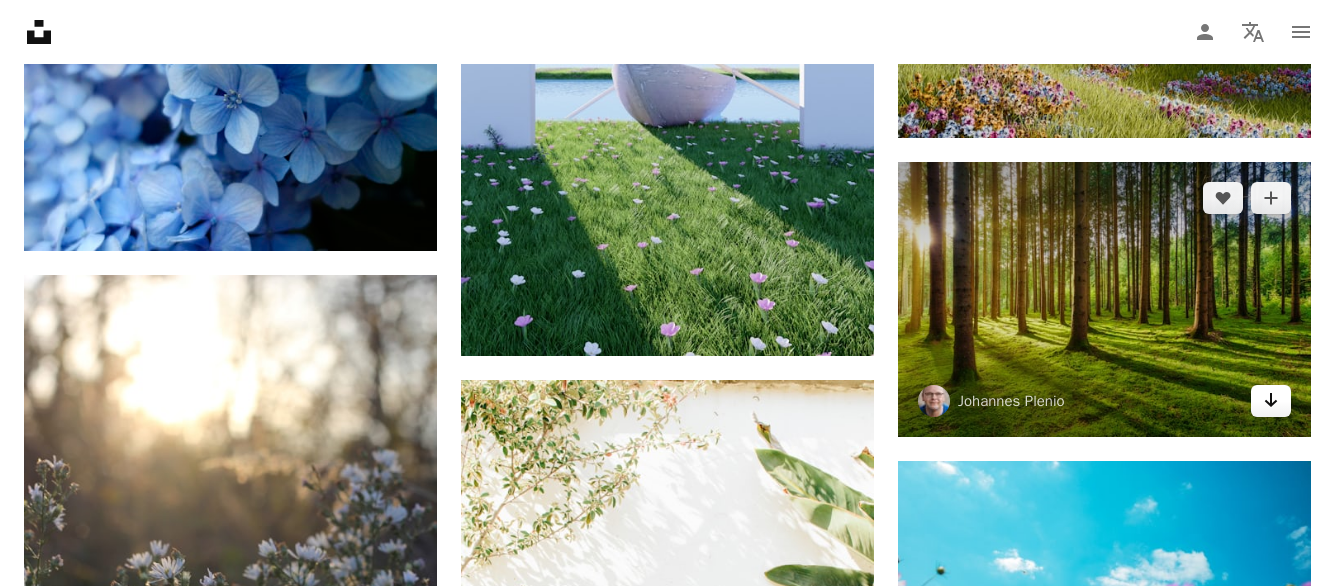 click on "Arrow pointing down" 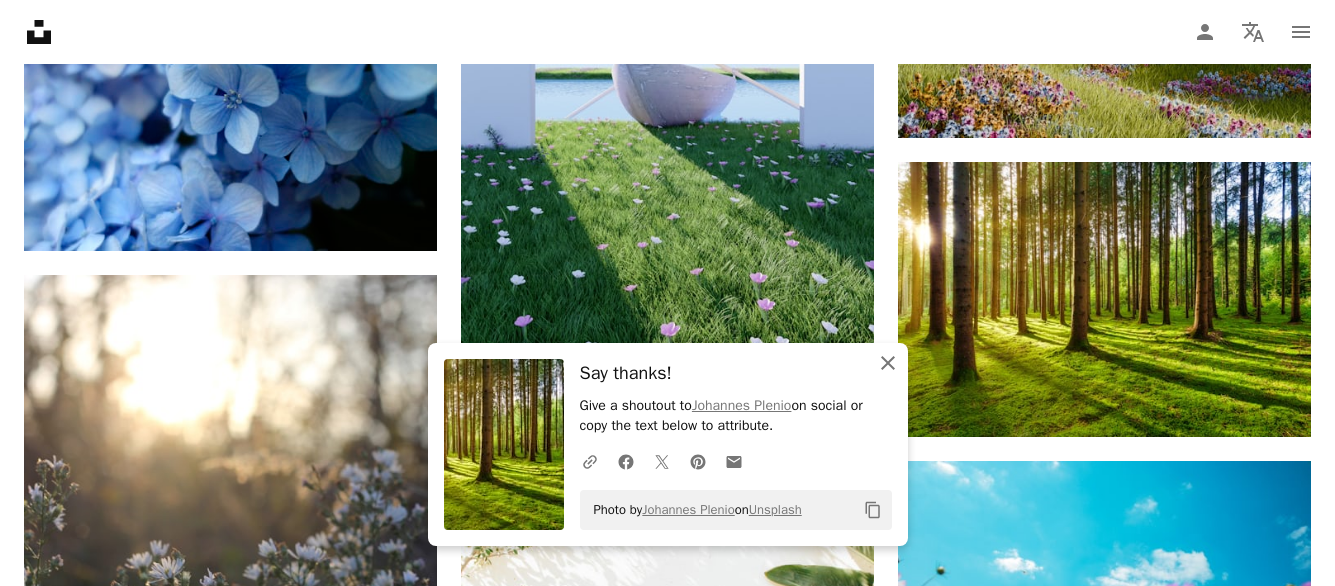 click 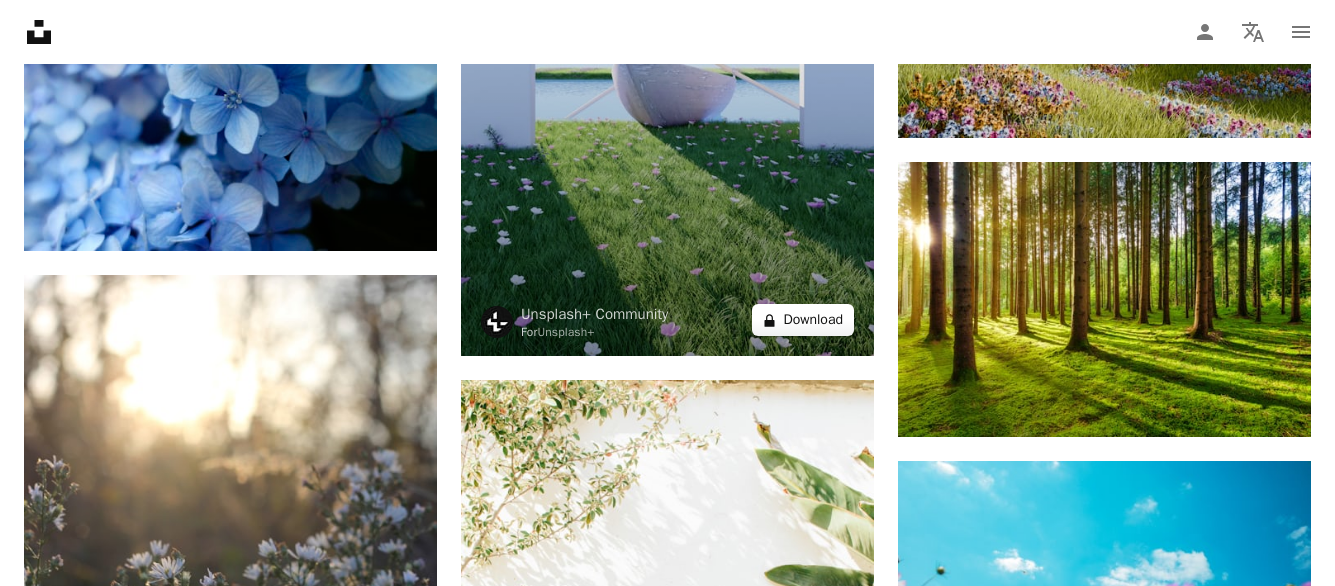 click 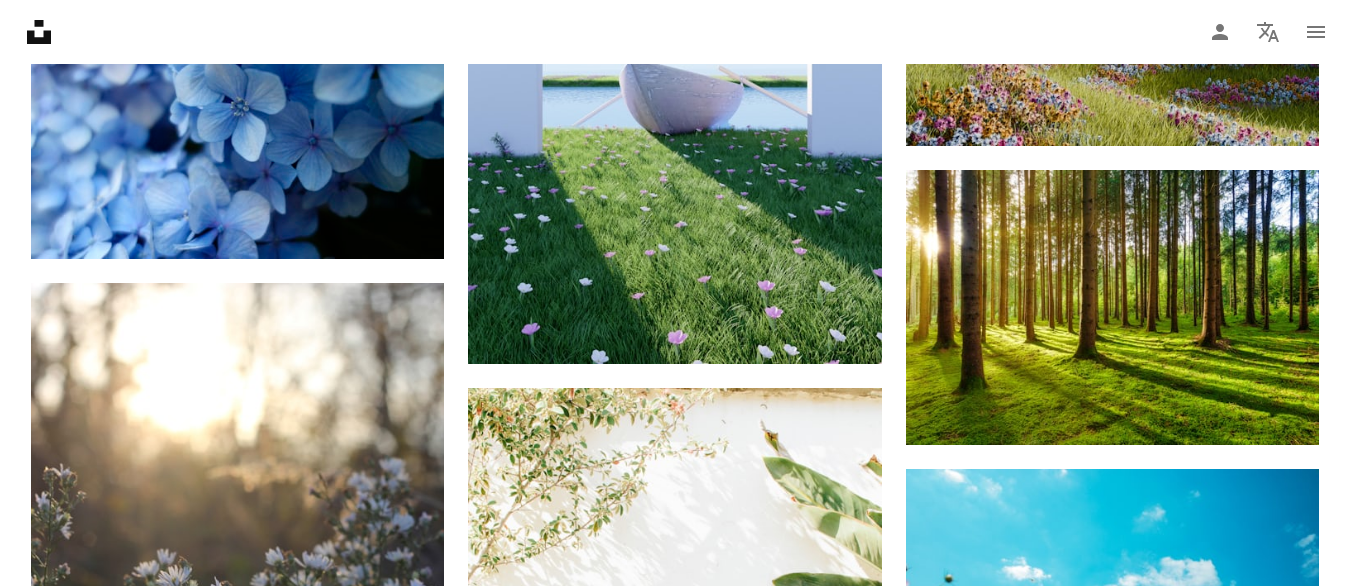 click on "An X shape" at bounding box center [20, 20] 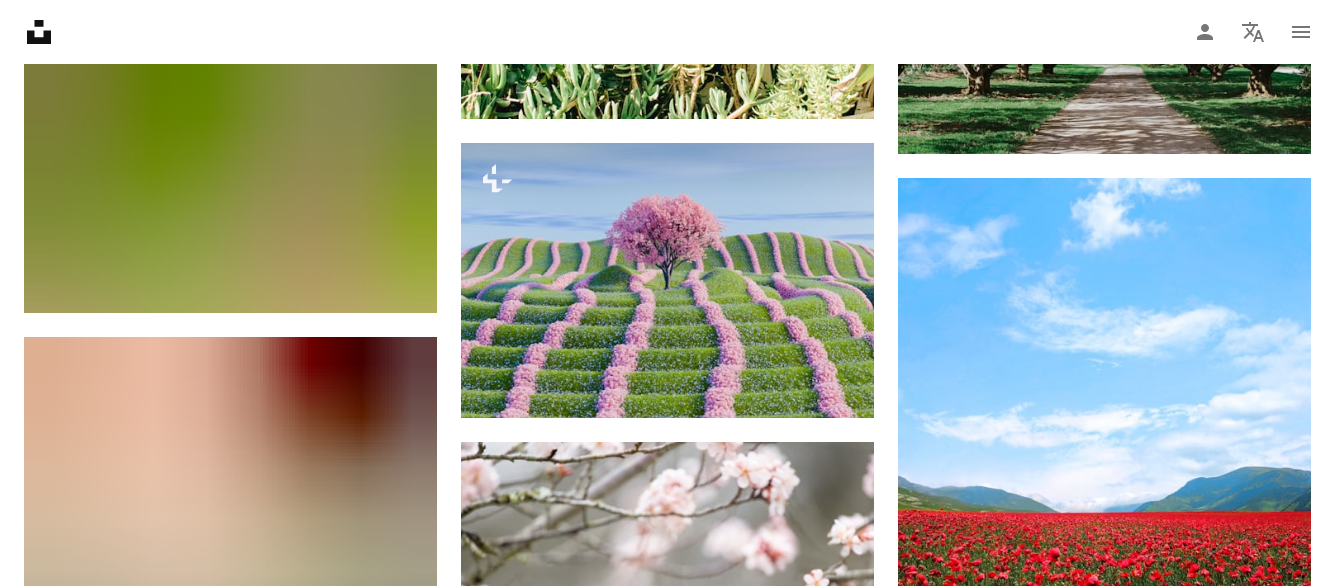 scroll, scrollTop: 11868, scrollLeft: 0, axis: vertical 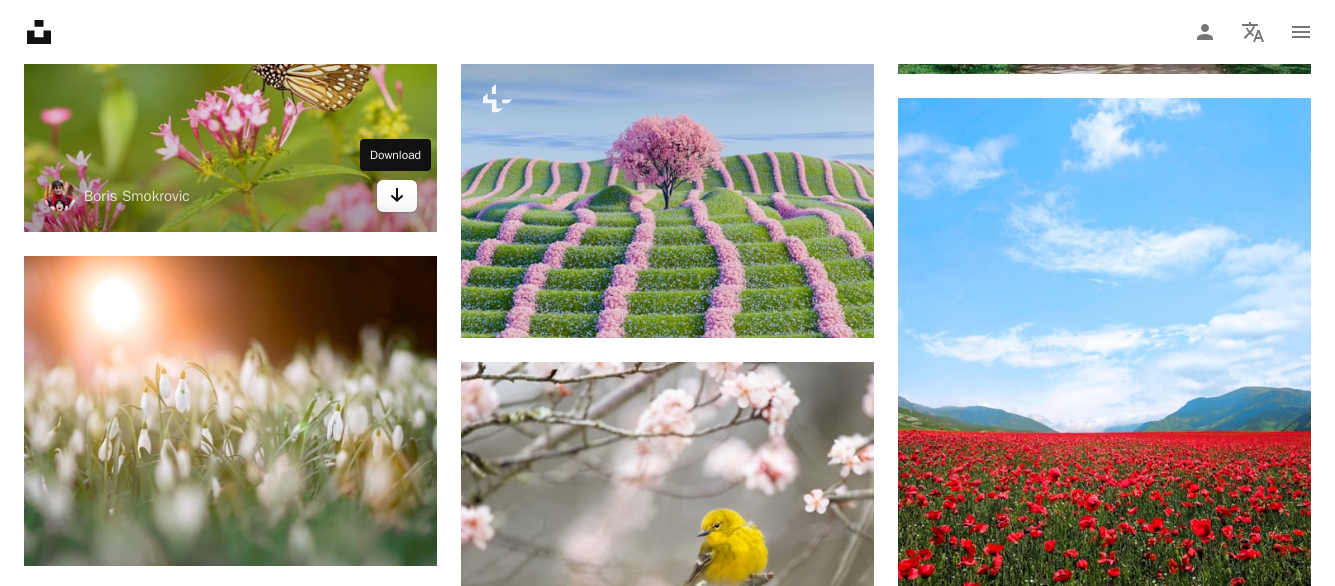 click on "Arrow pointing down" 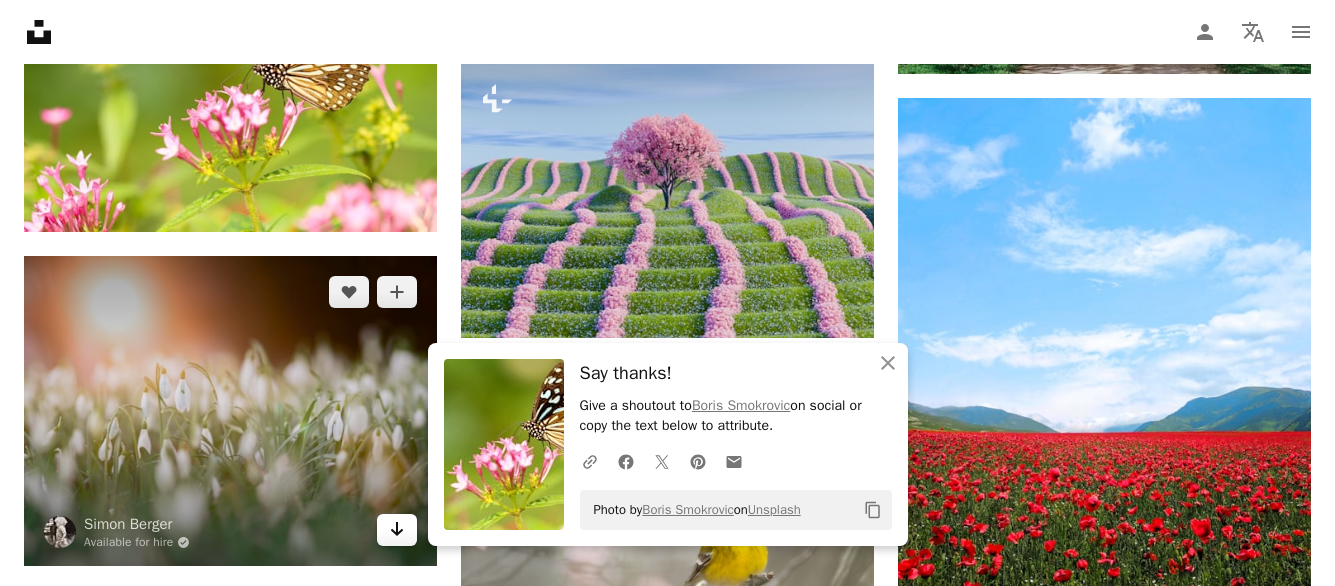 click on "Arrow pointing down" 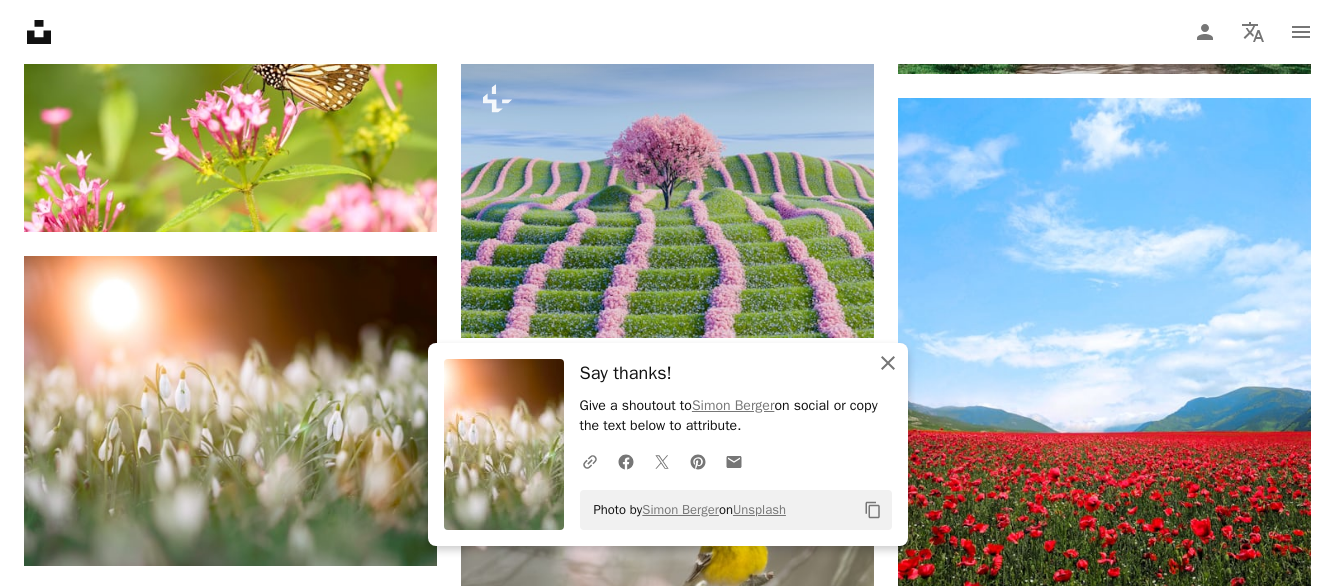 click on "An X shape" 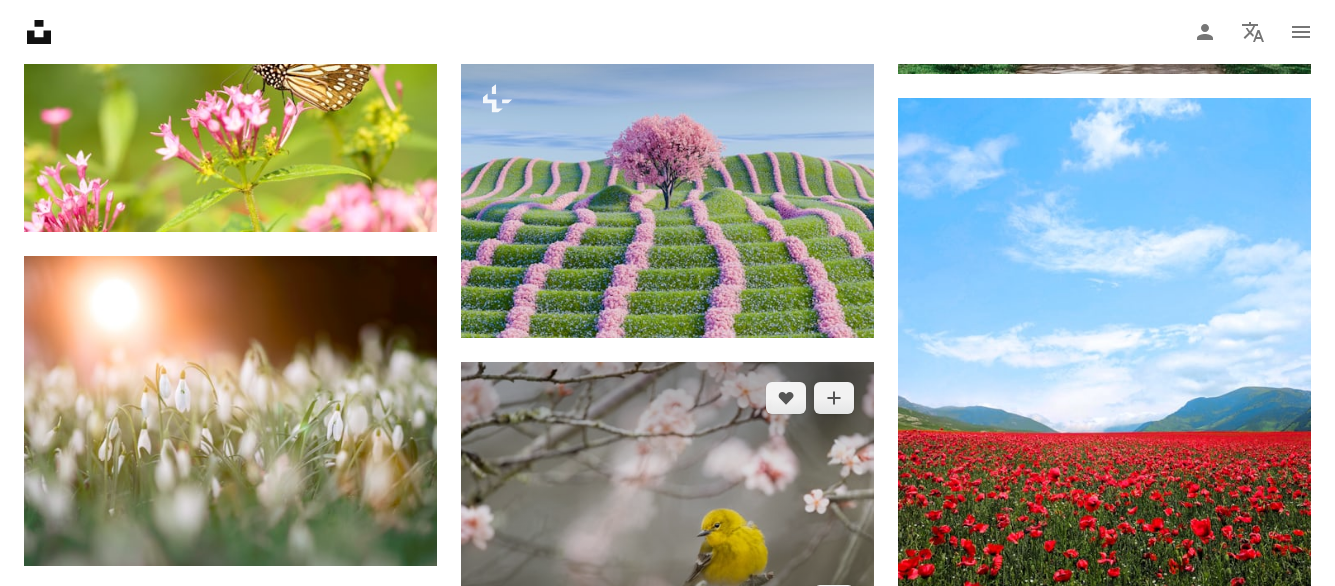 click at bounding box center [667, 499] 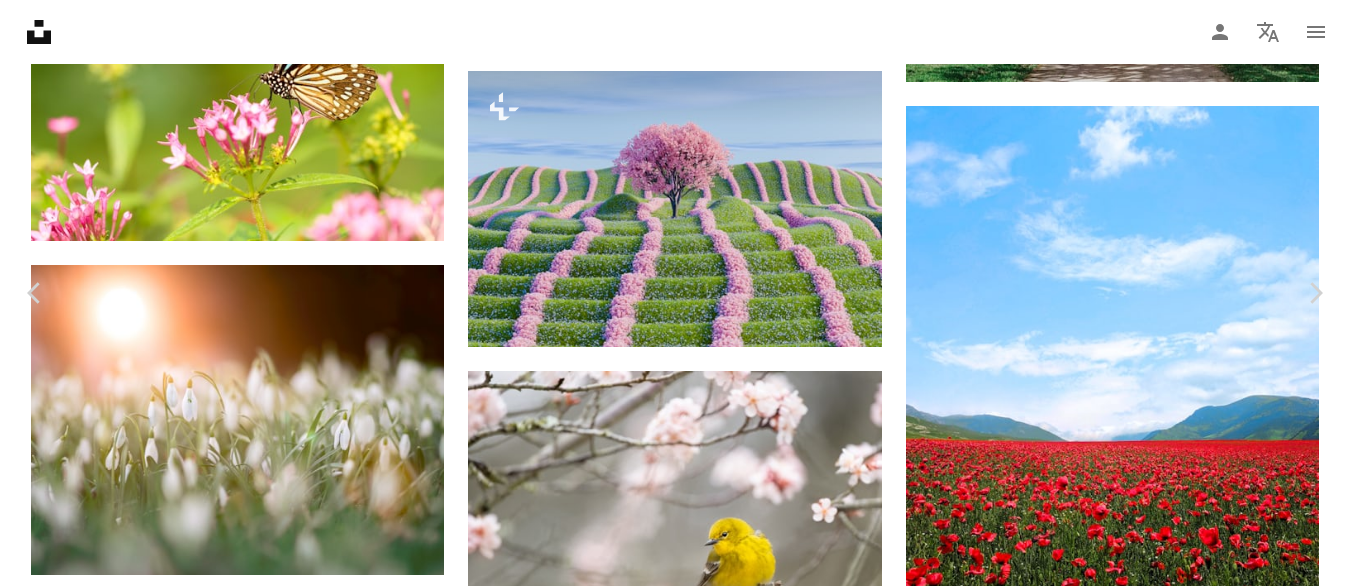 click on "Download free" at bounding box center [1151, 3497] 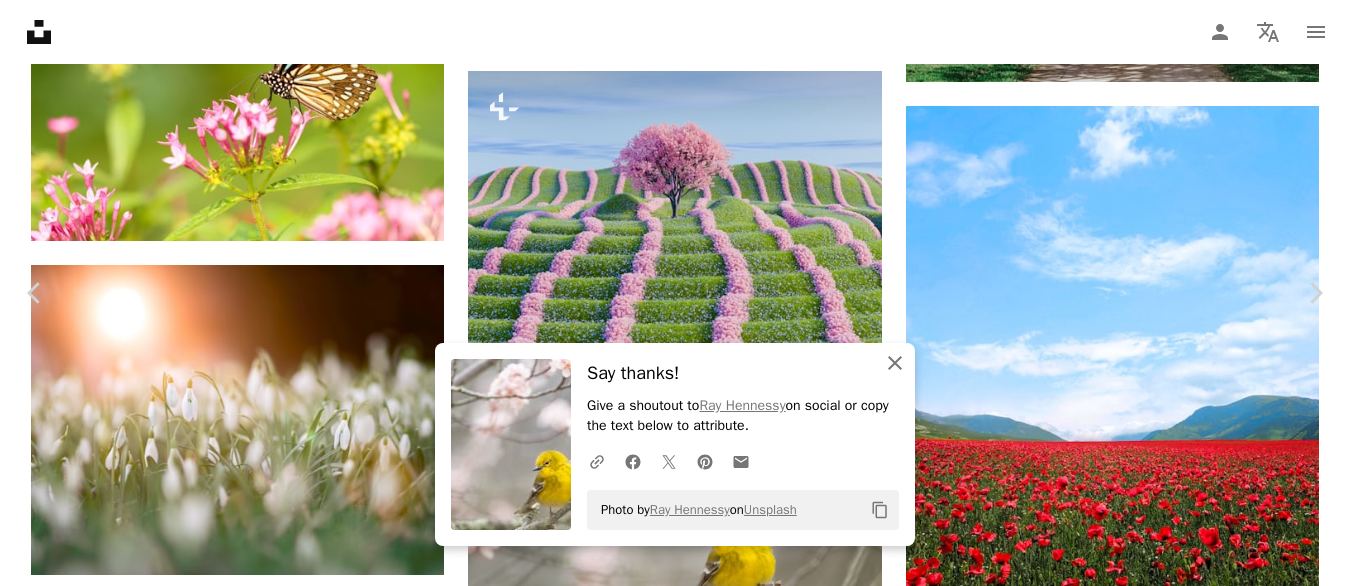 click 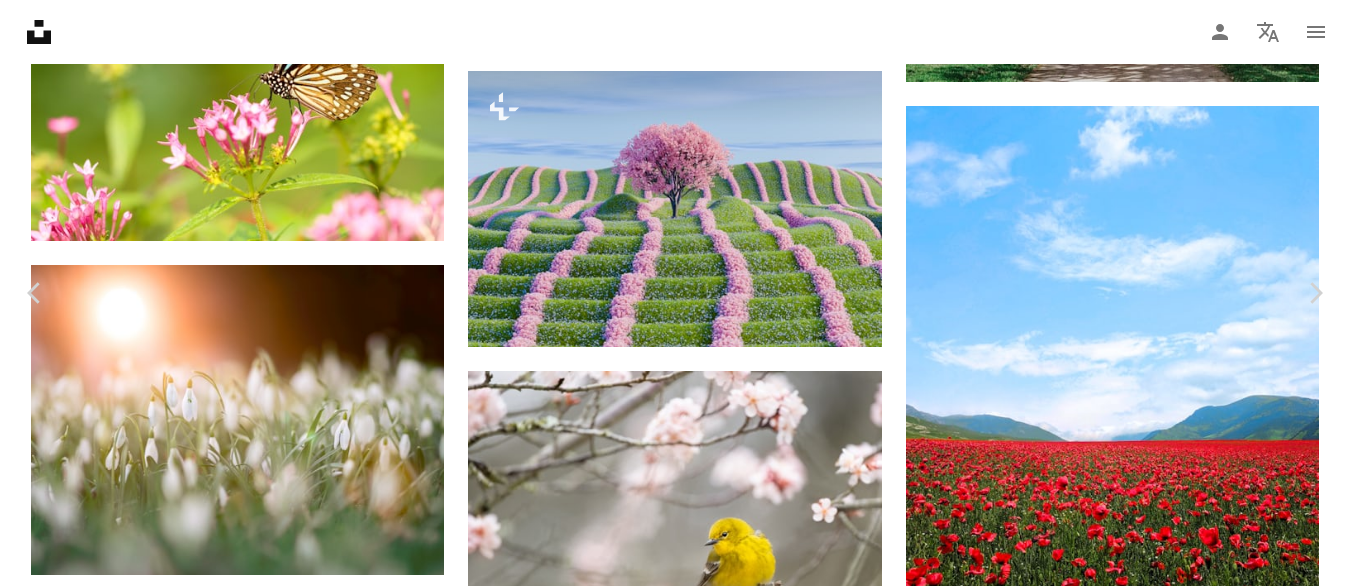 click 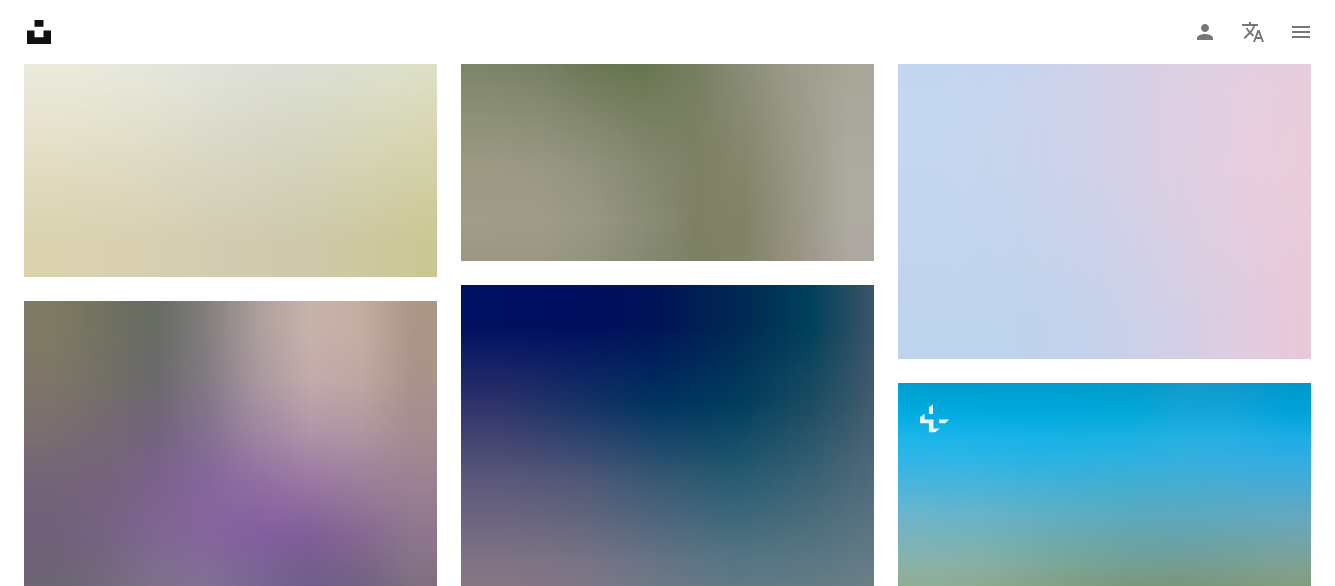 scroll, scrollTop: 12881, scrollLeft: 0, axis: vertical 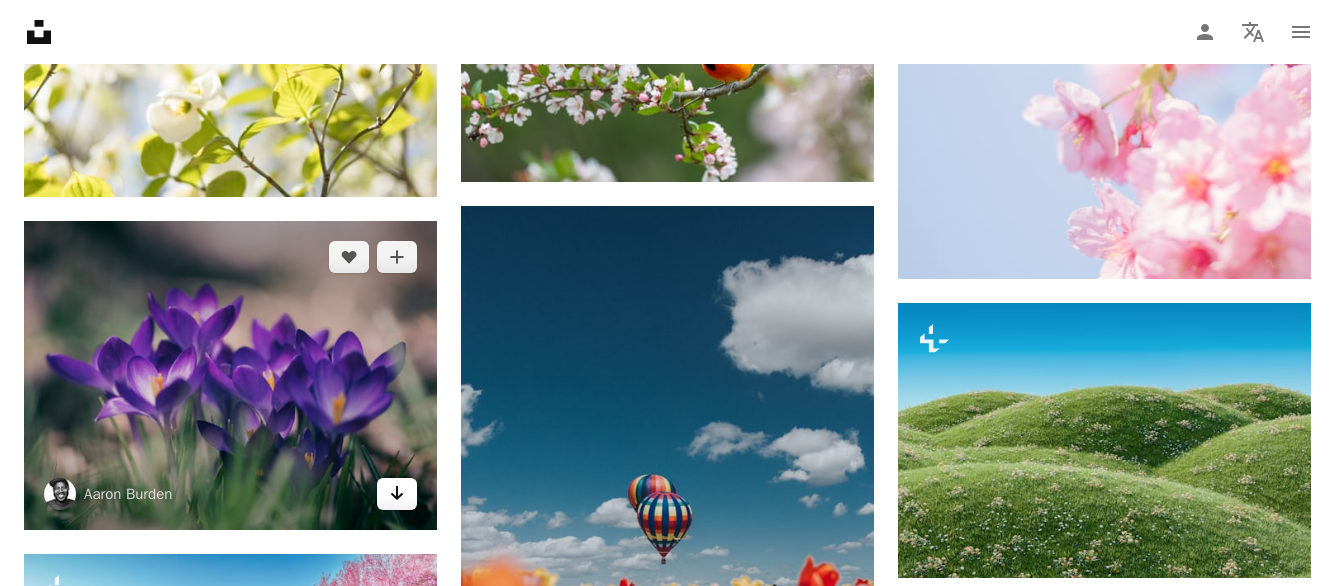click on "Arrow pointing down" 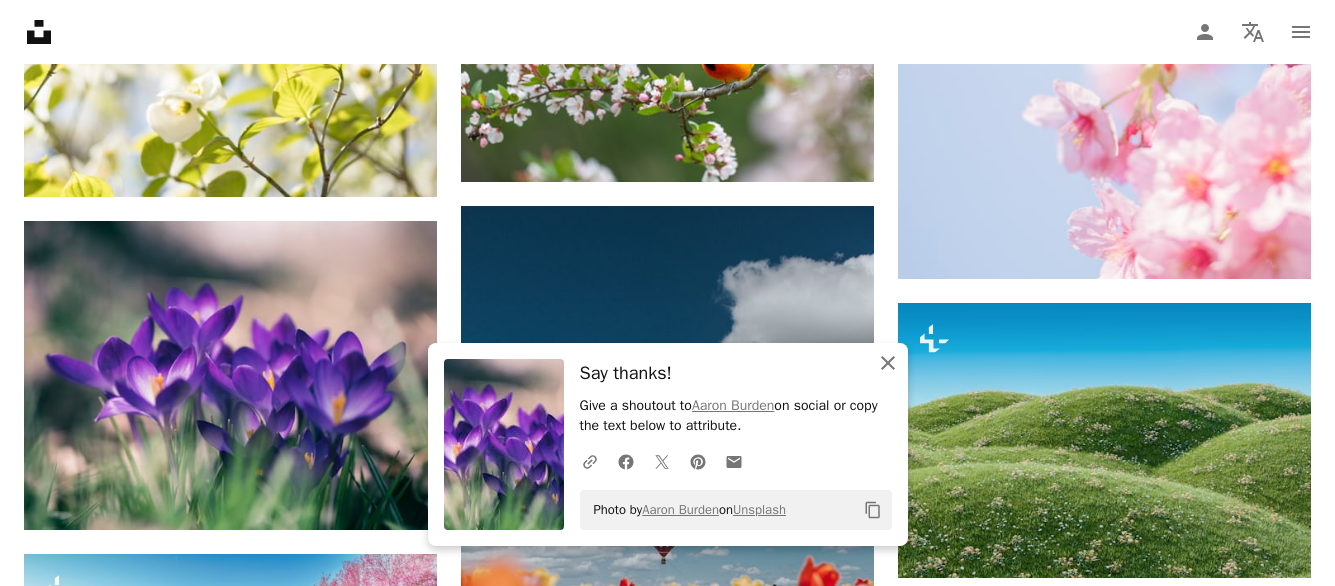 click on "An X shape" 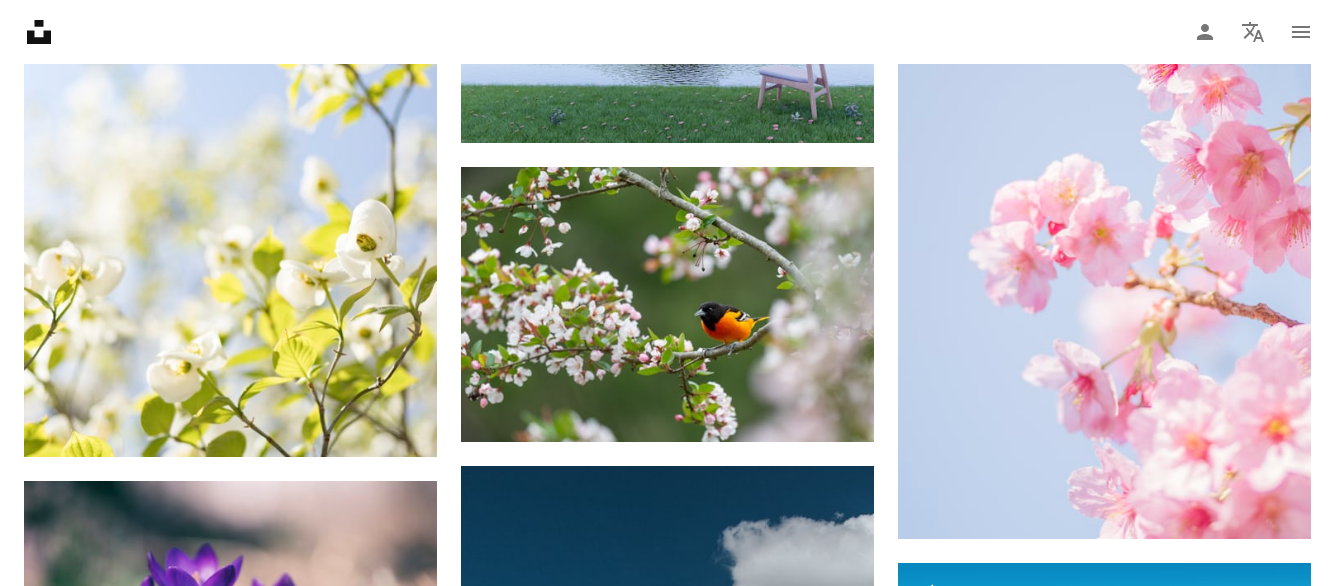scroll, scrollTop: 12601, scrollLeft: 0, axis: vertical 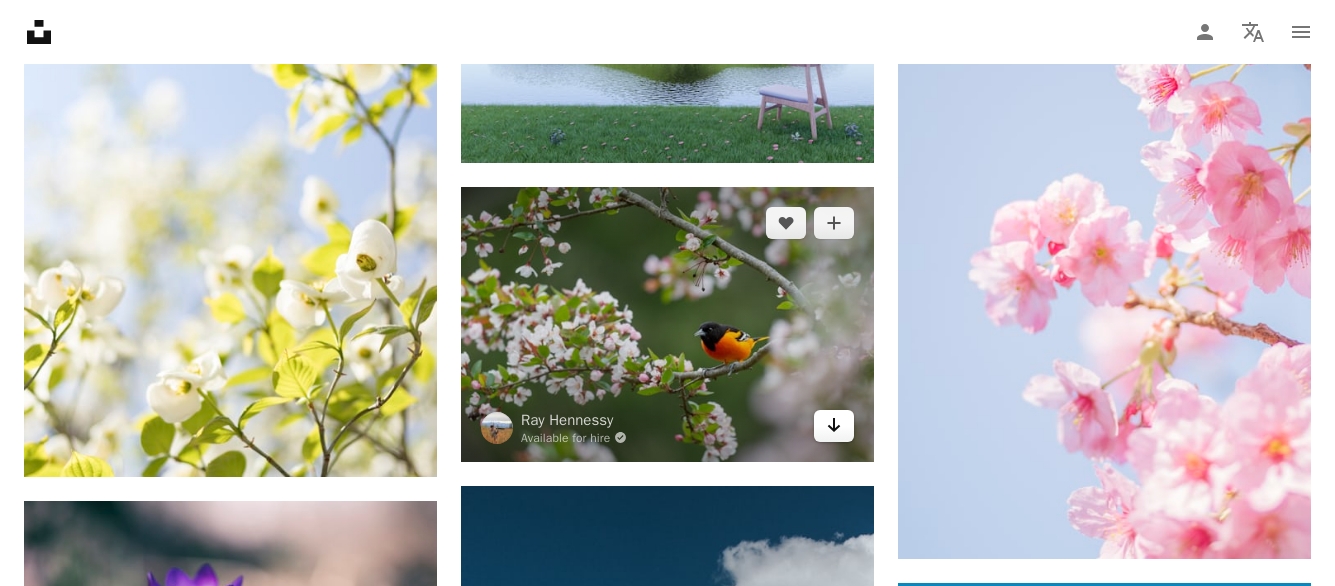 click 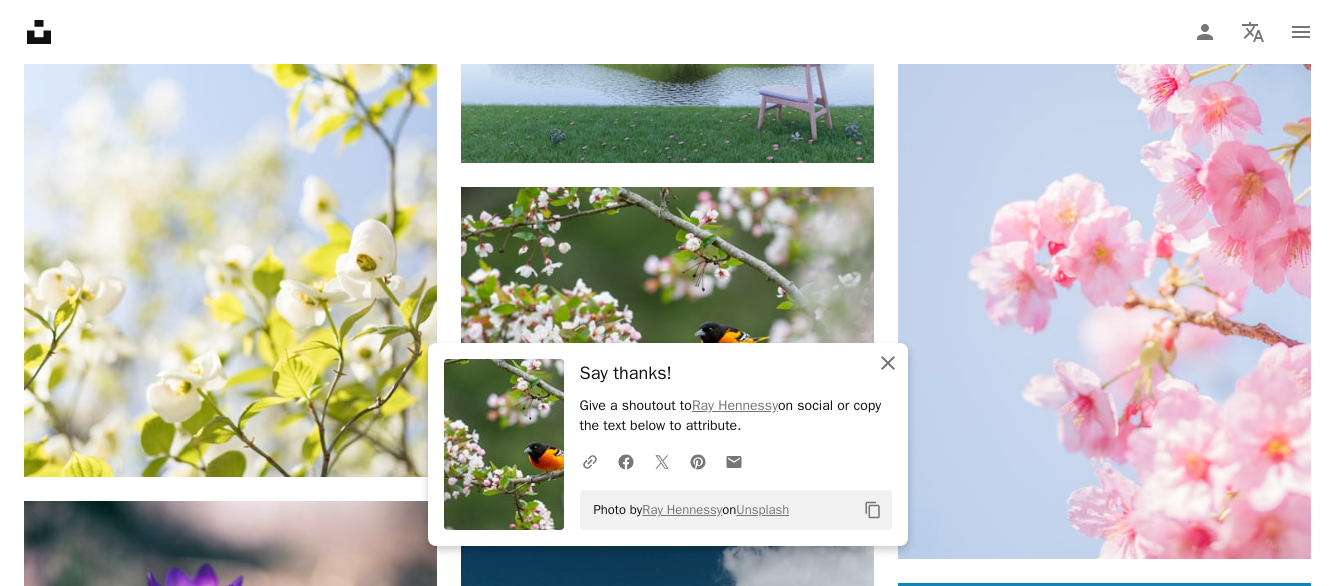 click on "An X shape" 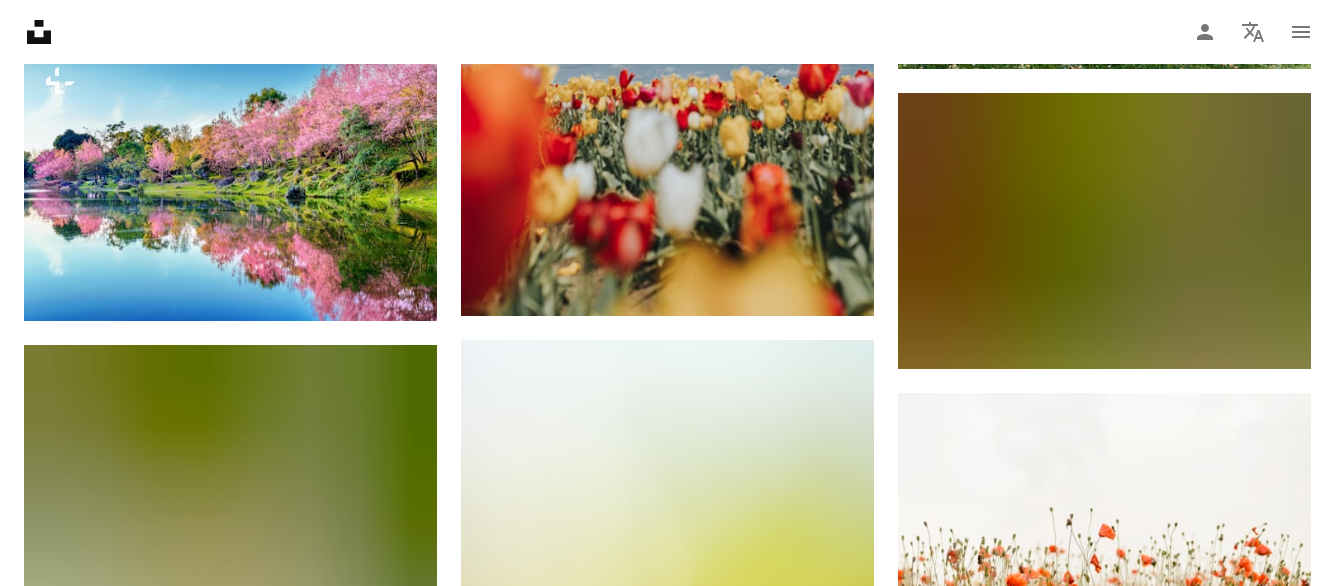 scroll, scrollTop: 13415, scrollLeft: 0, axis: vertical 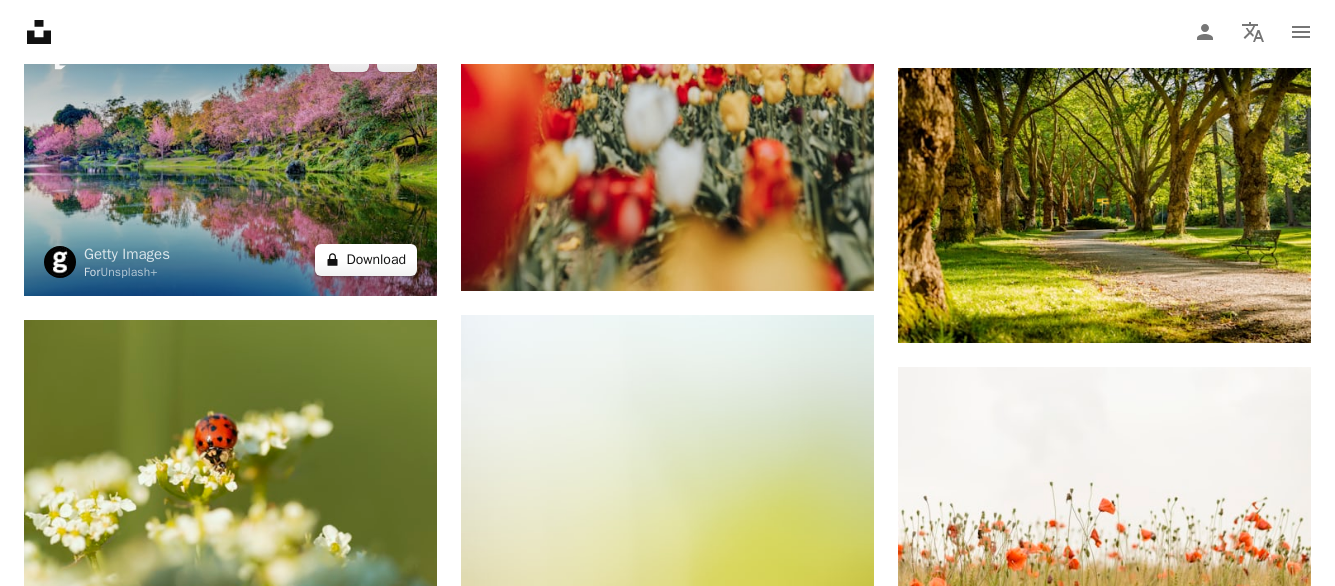 click on "A lock Download" at bounding box center [366, 260] 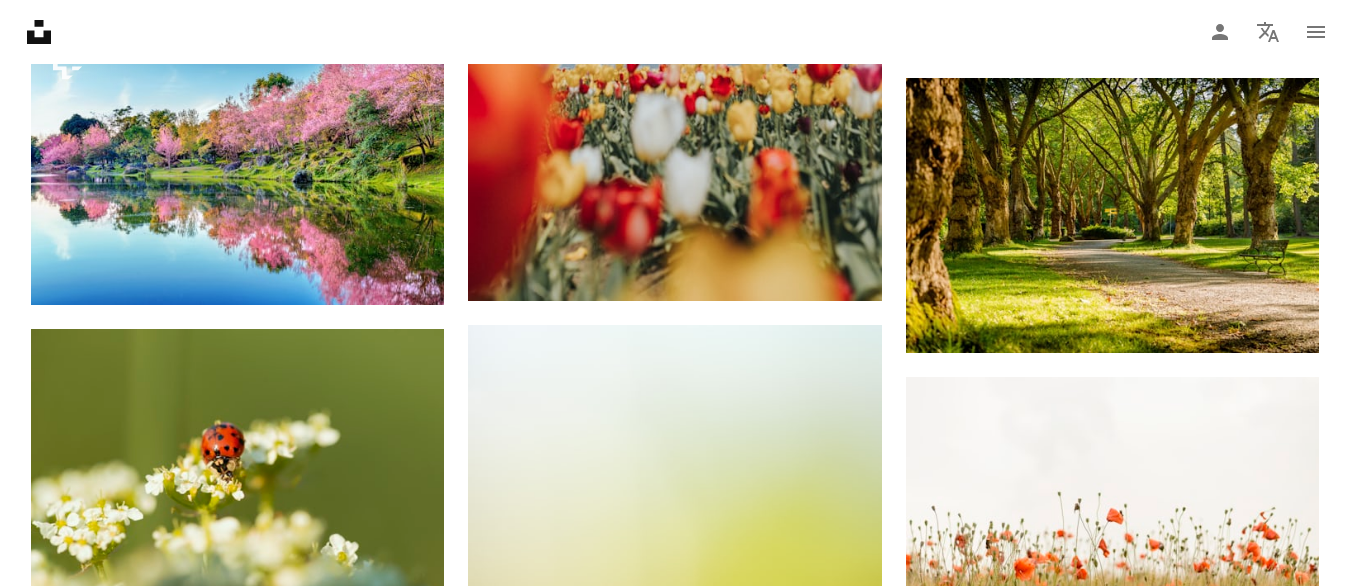 click on "An X shape" at bounding box center (20, 20) 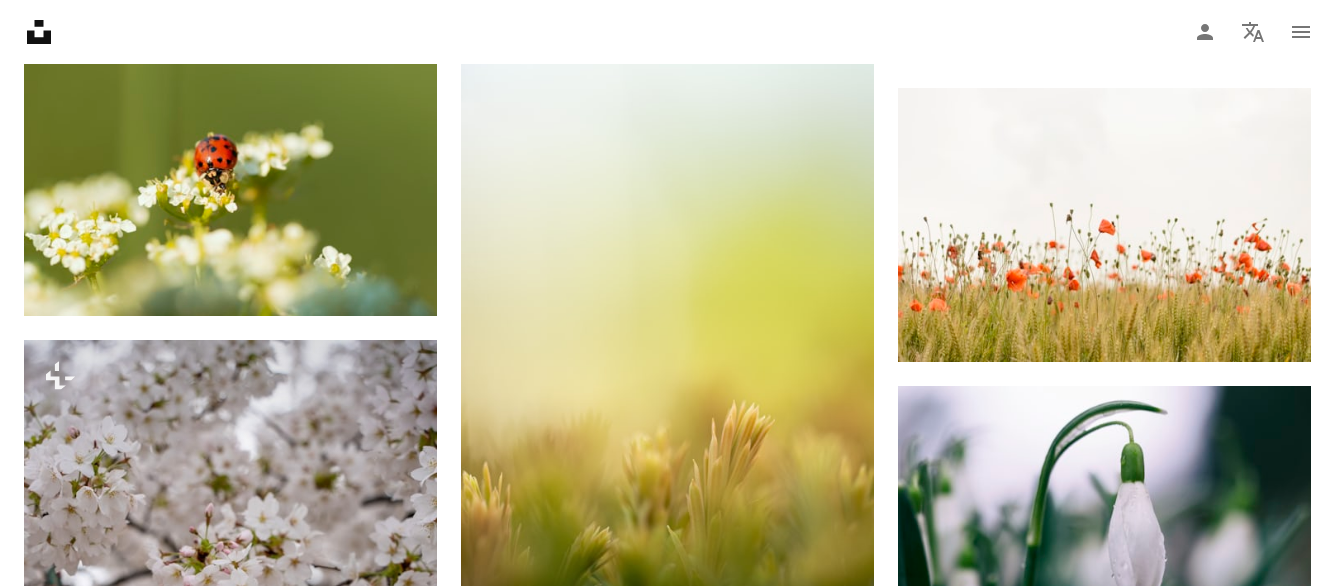 scroll, scrollTop: 13695, scrollLeft: 0, axis: vertical 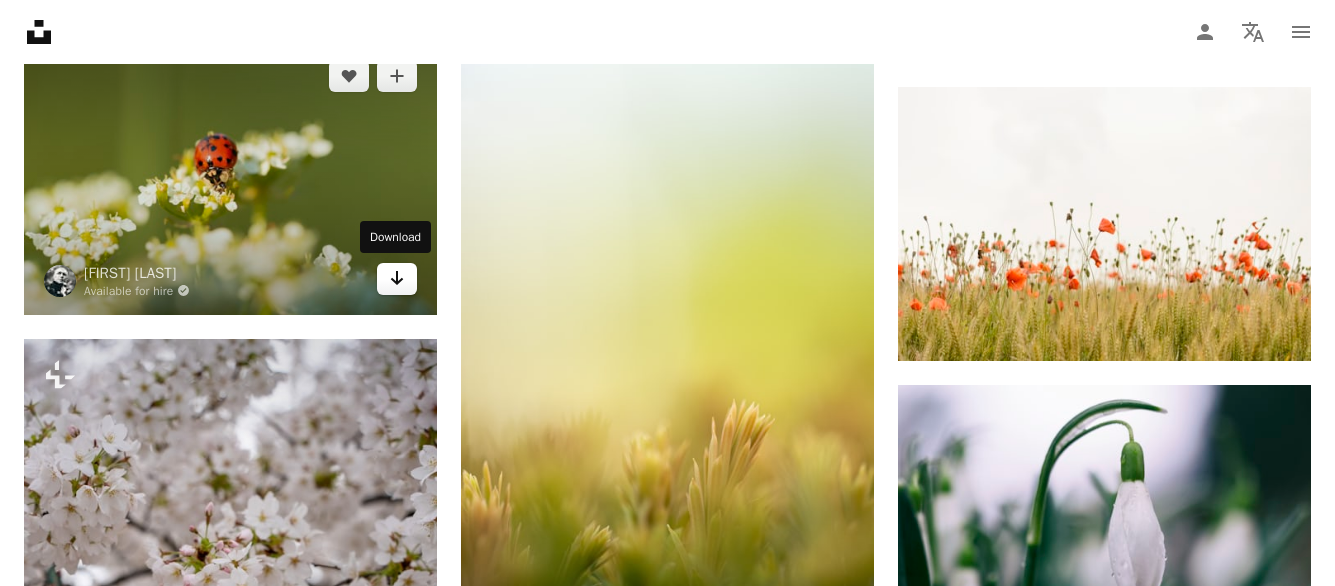 click on "Arrow pointing down" 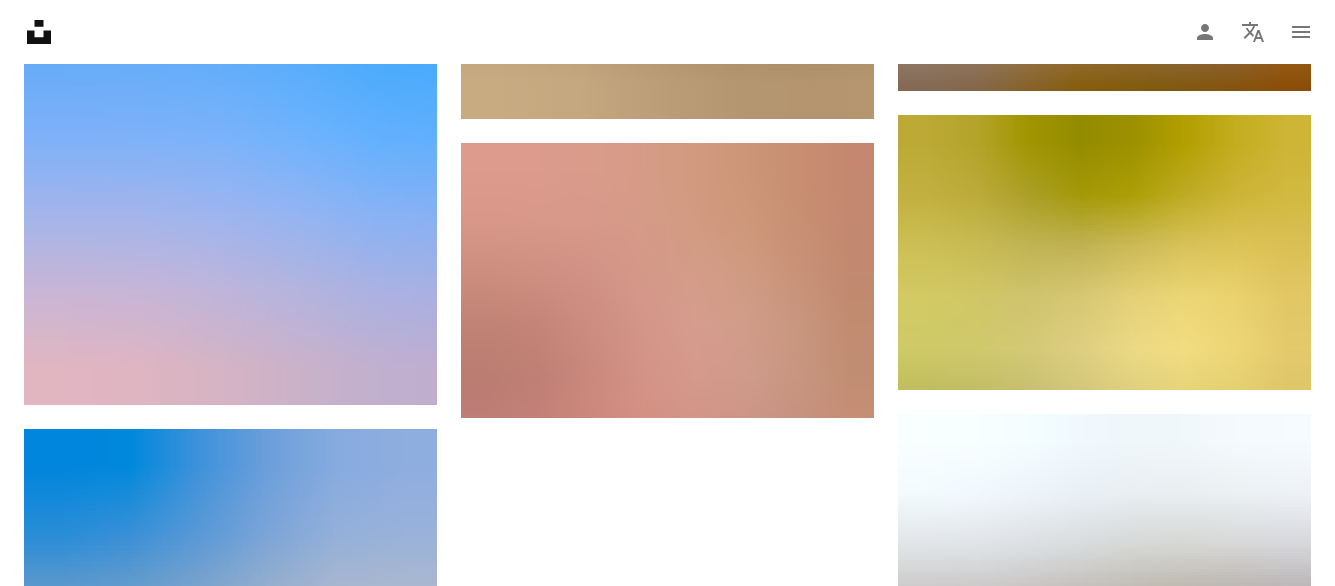 scroll, scrollTop: 15174, scrollLeft: 0, axis: vertical 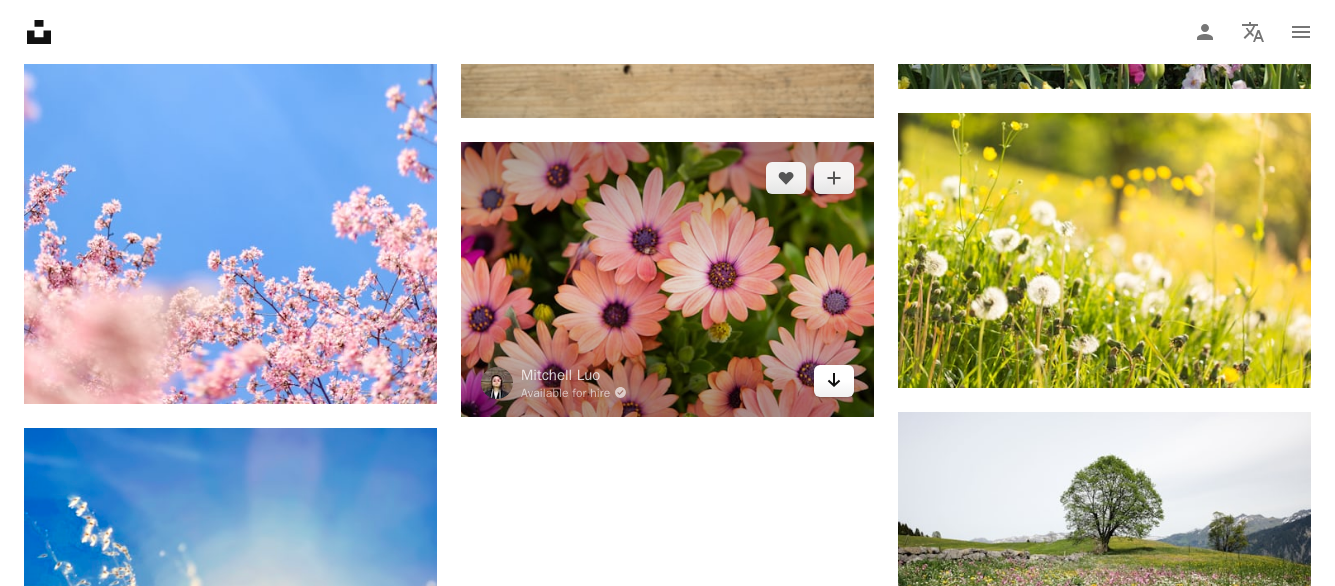 click on "Arrow pointing down" 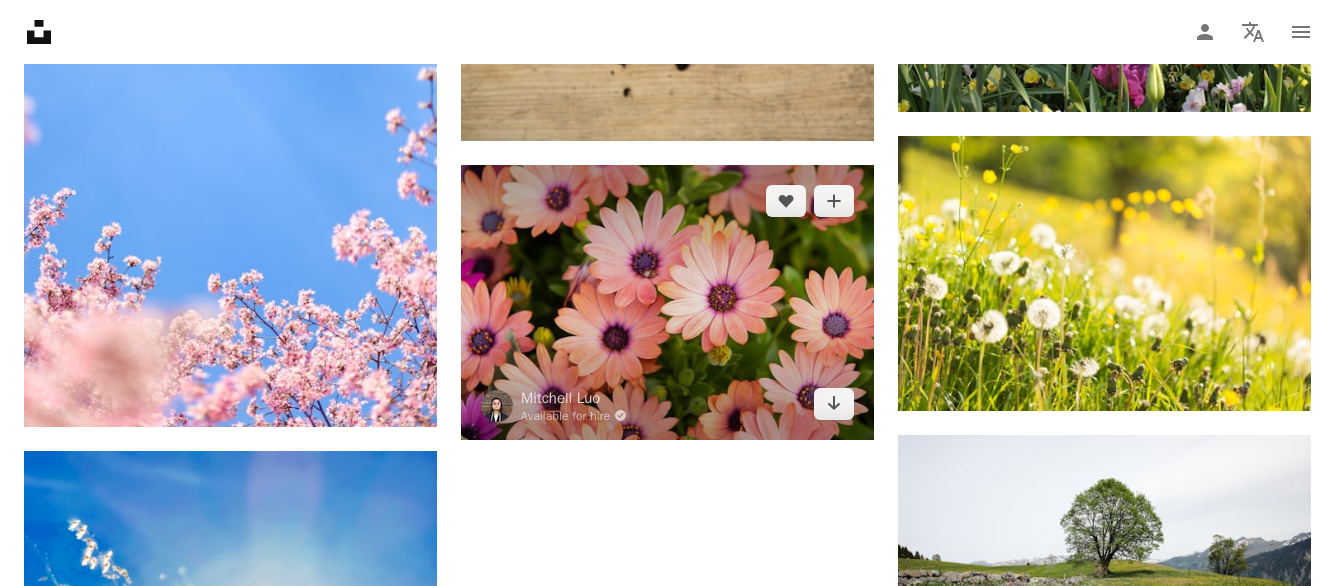 scroll, scrollTop: 15150, scrollLeft: 0, axis: vertical 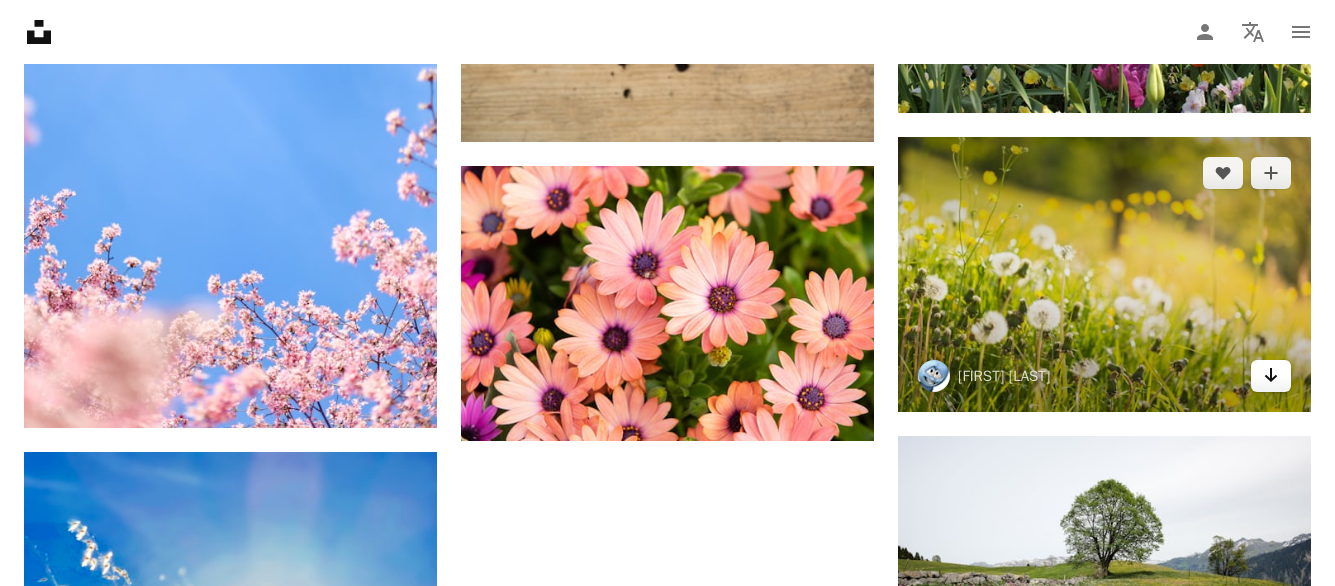 click on "Arrow pointing down" 